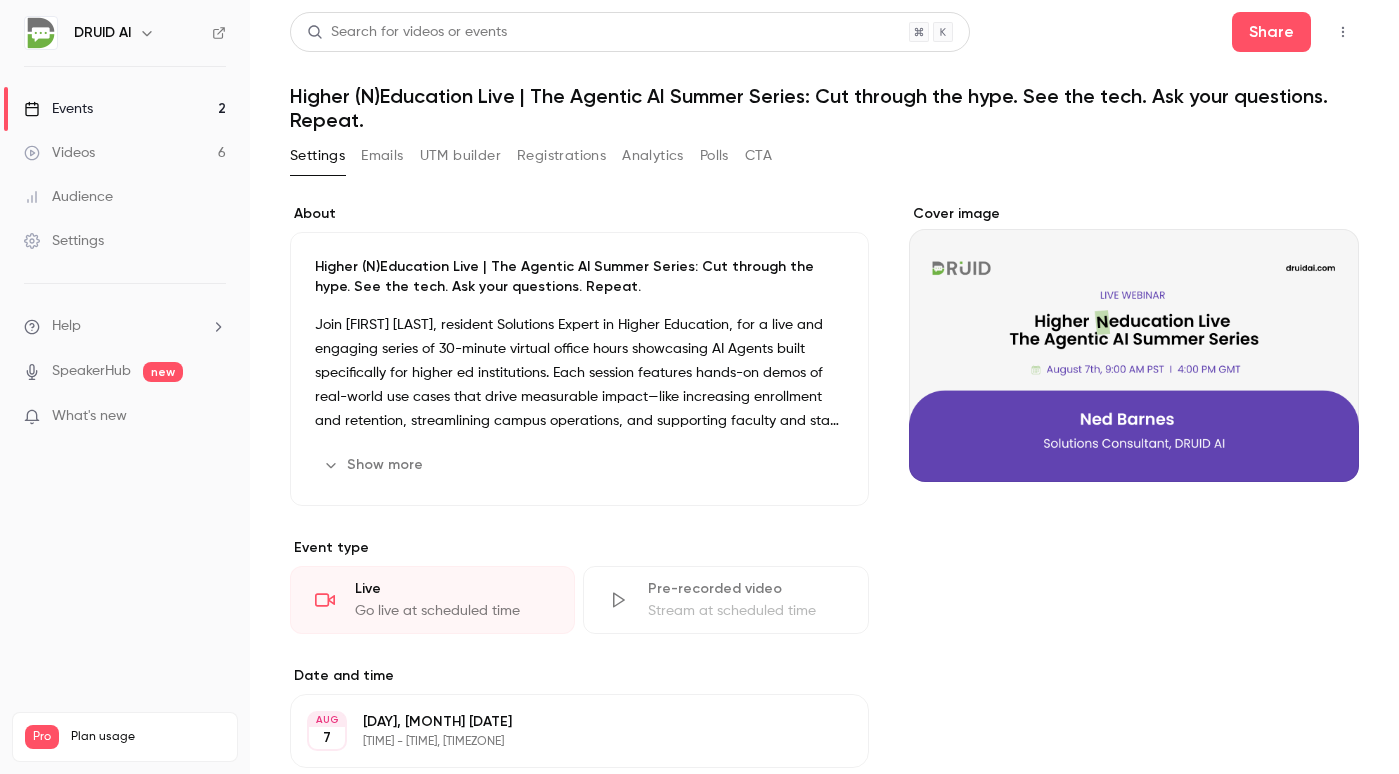 scroll, scrollTop: 0, scrollLeft: 0, axis: both 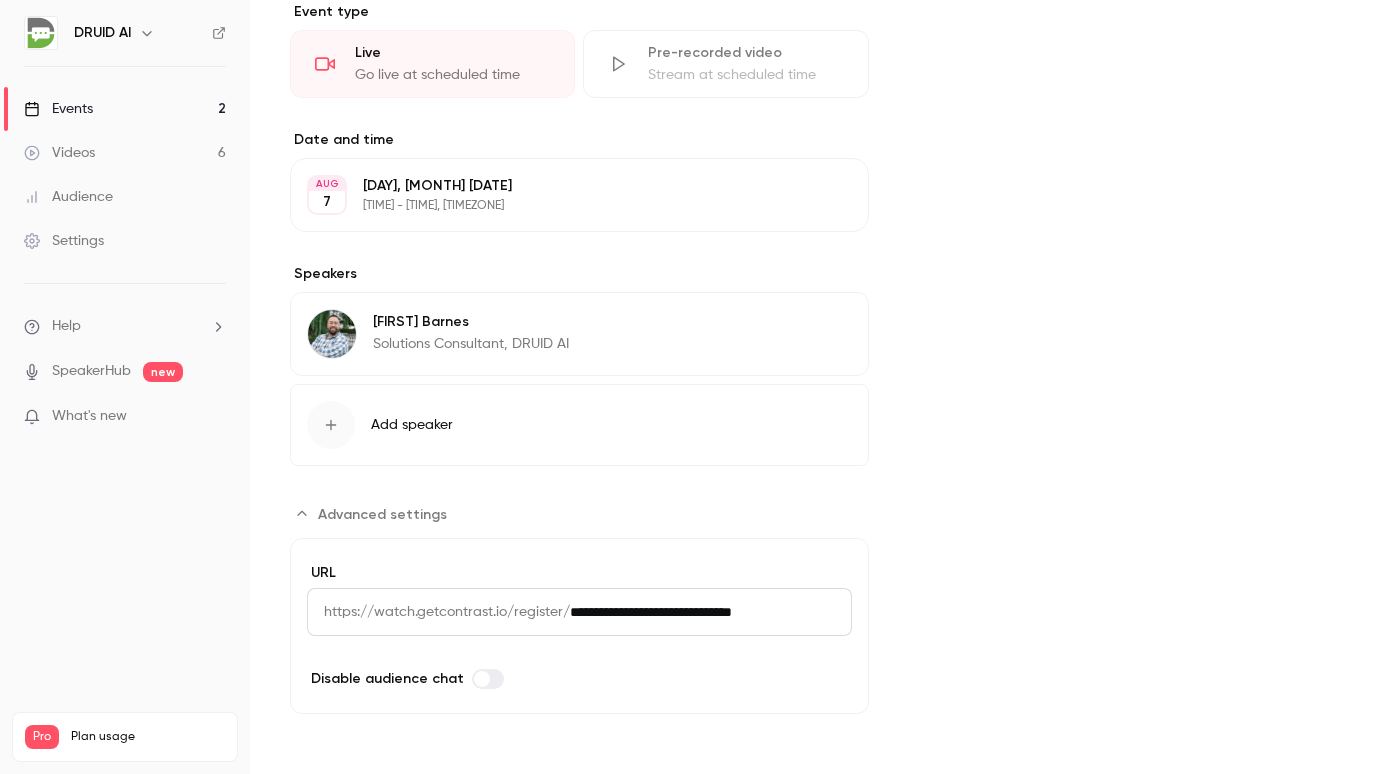 click 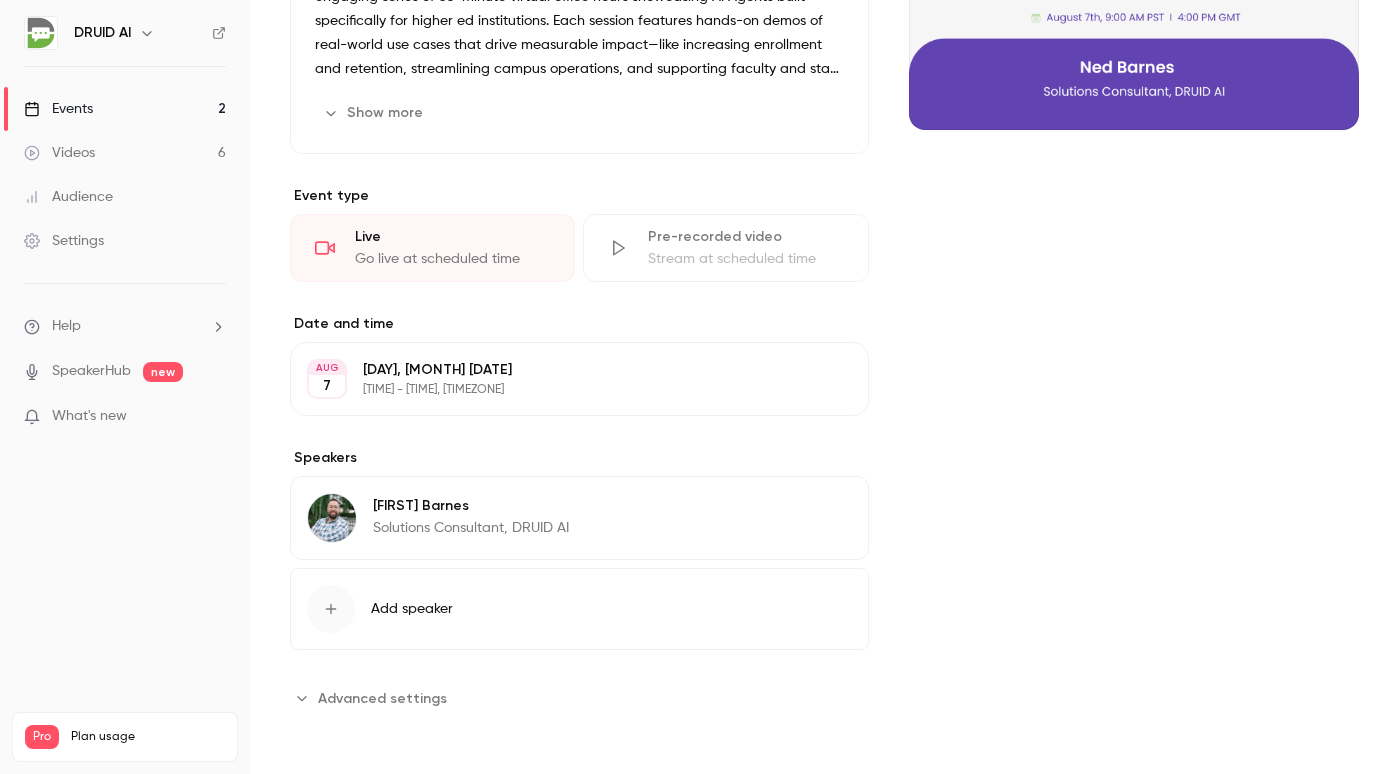 scroll, scrollTop: 360, scrollLeft: 0, axis: vertical 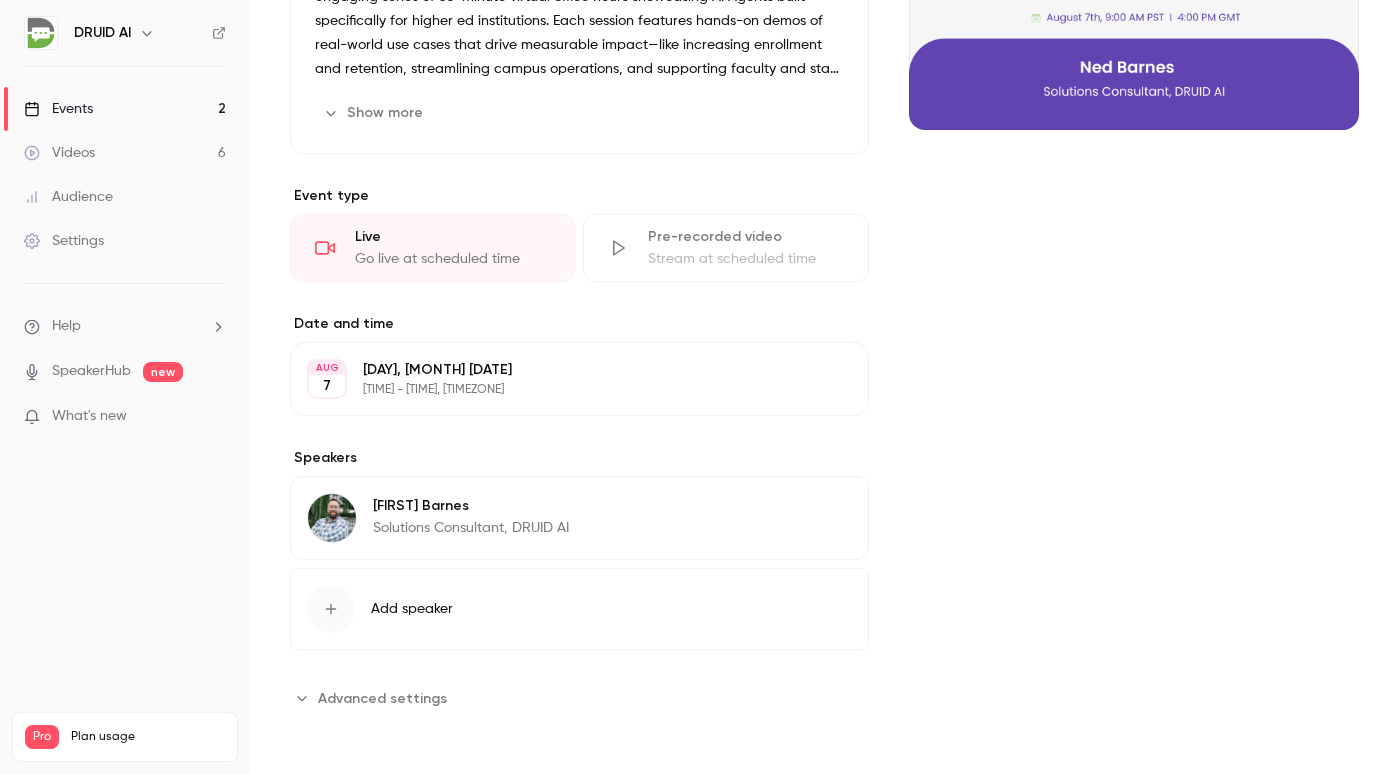 click 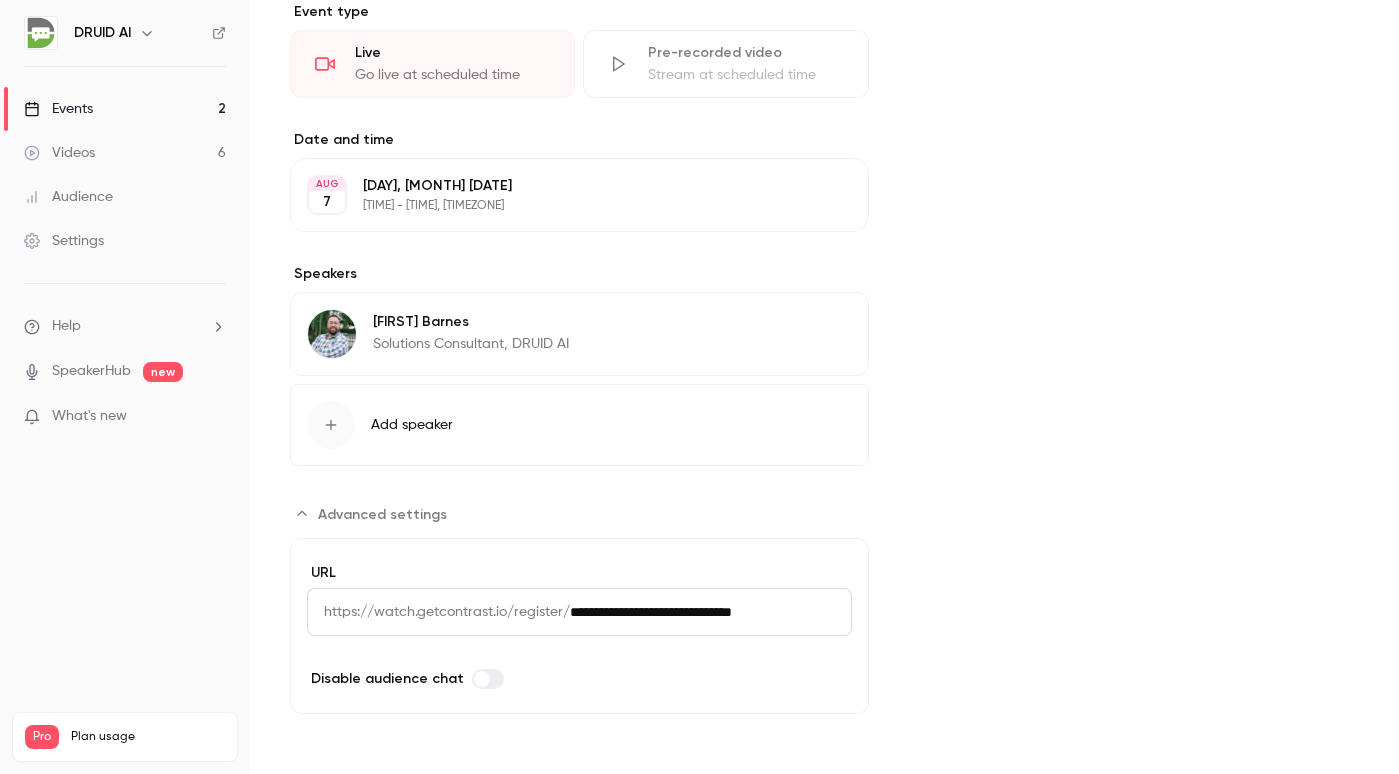 scroll, scrollTop: 544, scrollLeft: 0, axis: vertical 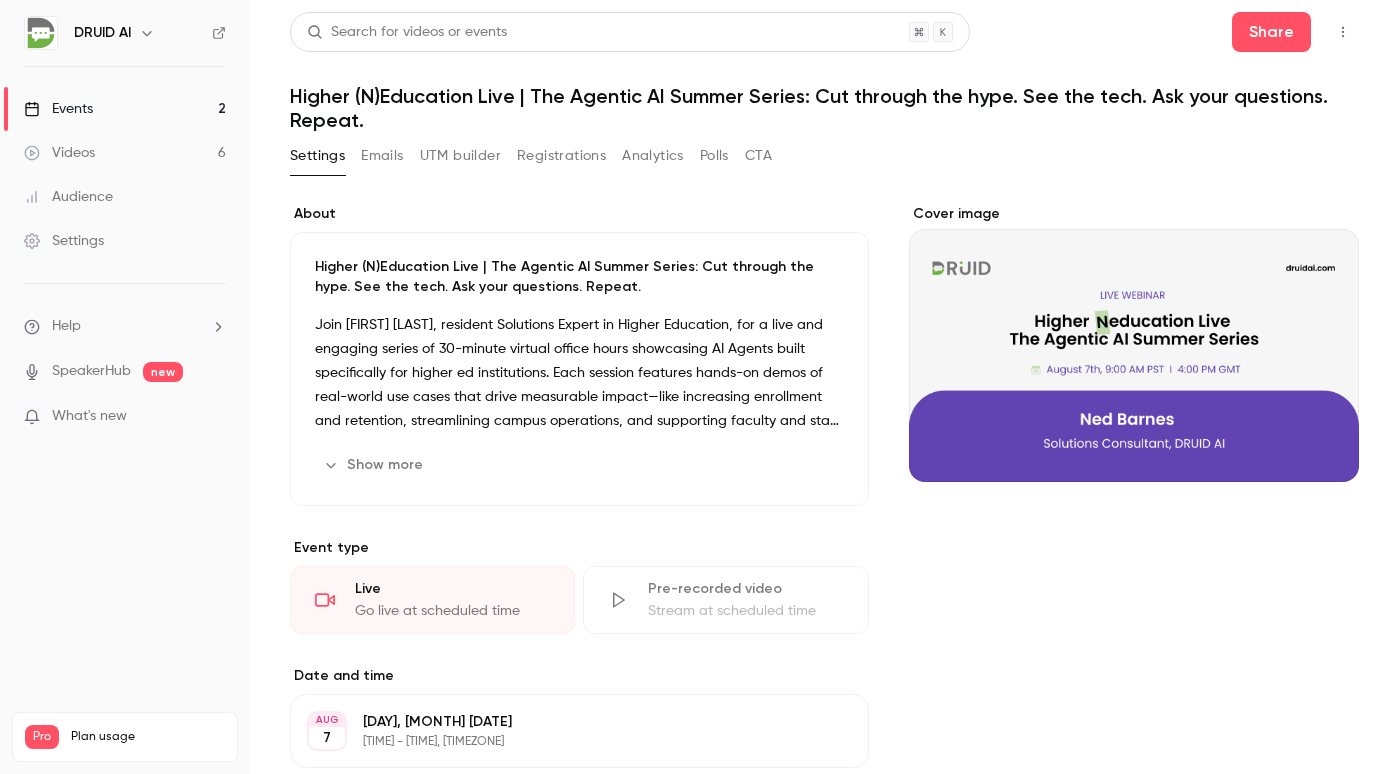 click on "Show more" at bounding box center [375, 465] 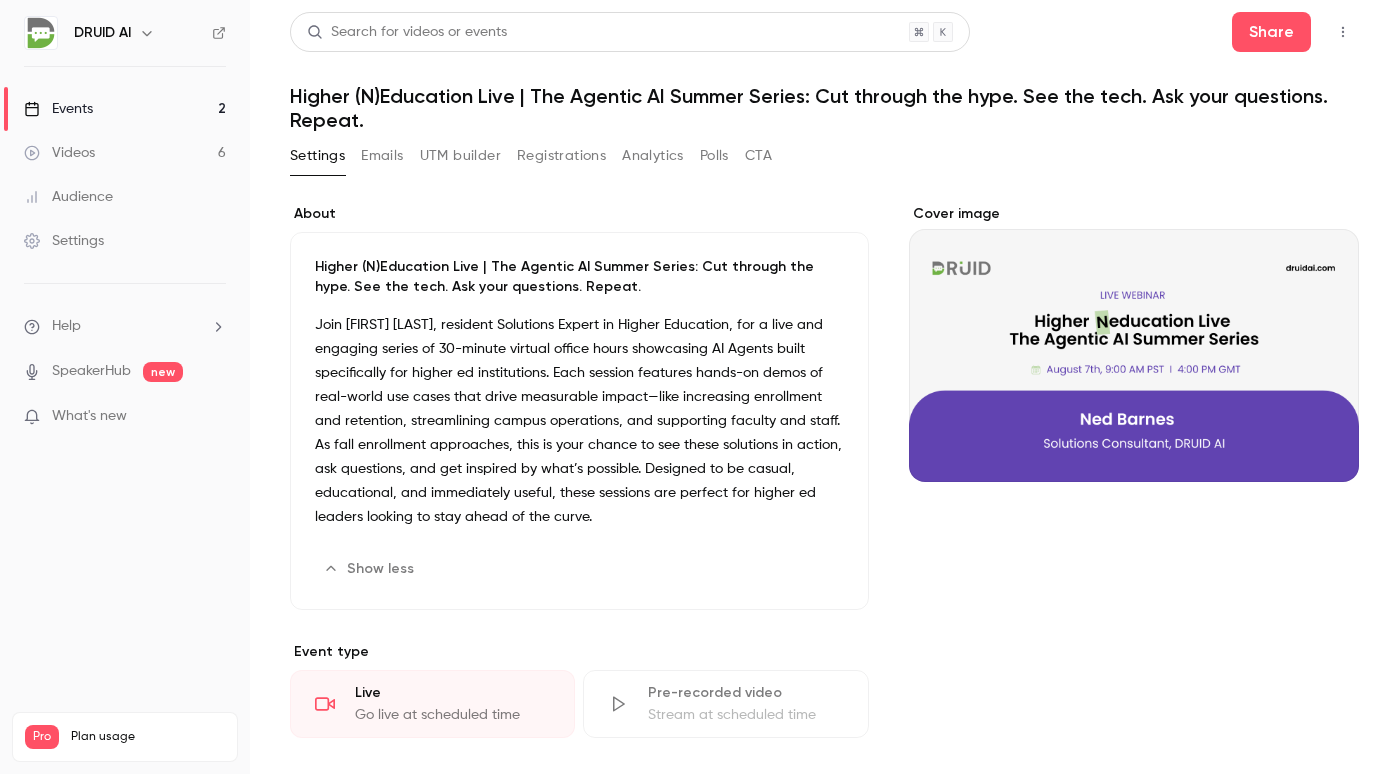 scroll, scrollTop: 88, scrollLeft: 0, axis: vertical 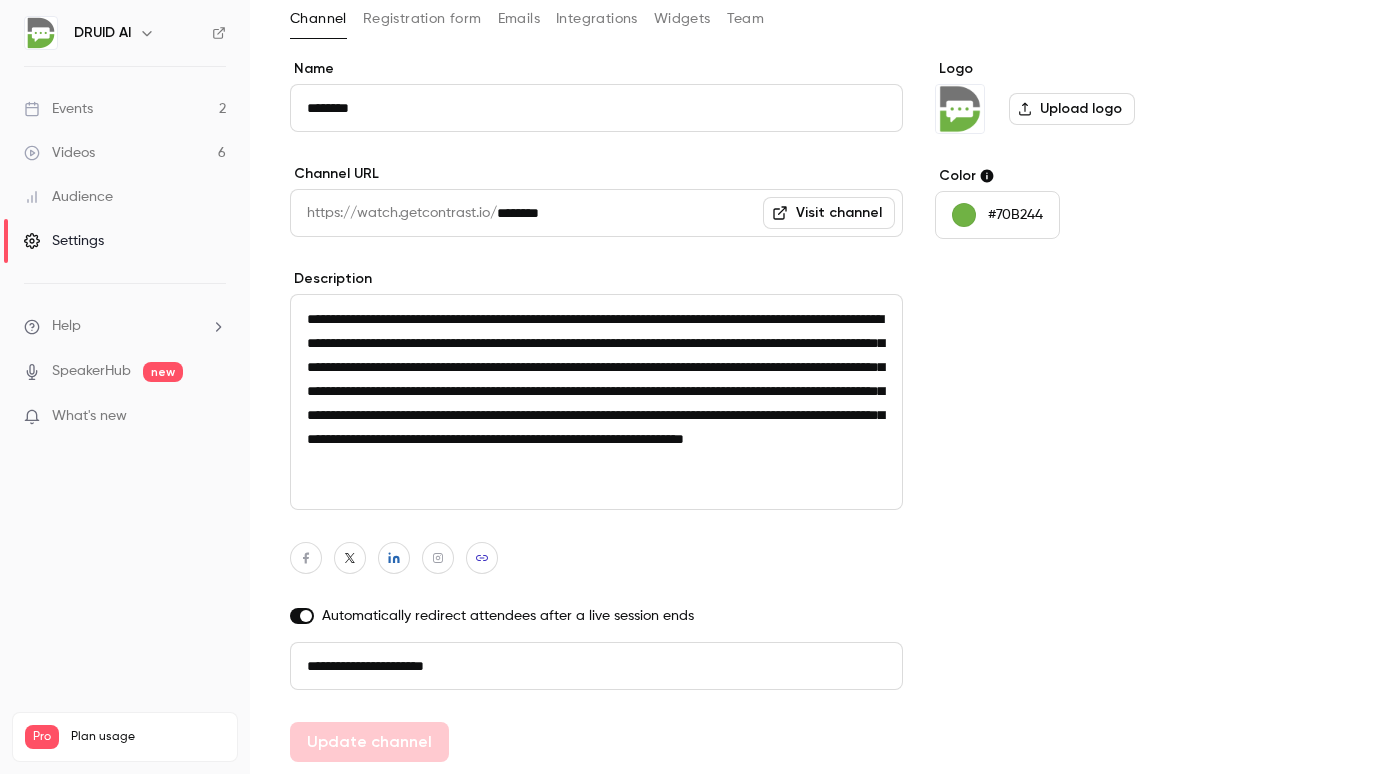 click on "Events" at bounding box center (58, 109) 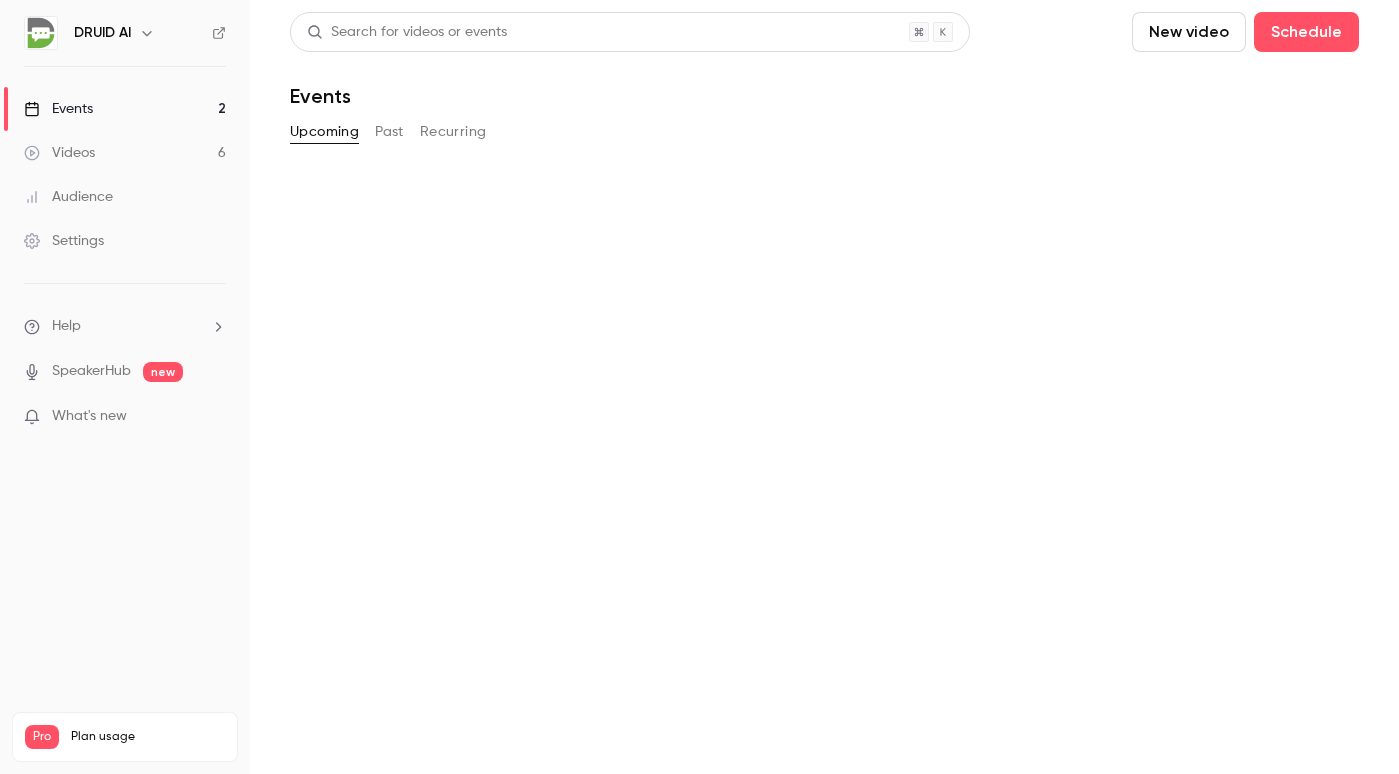 scroll, scrollTop: 0, scrollLeft: 0, axis: both 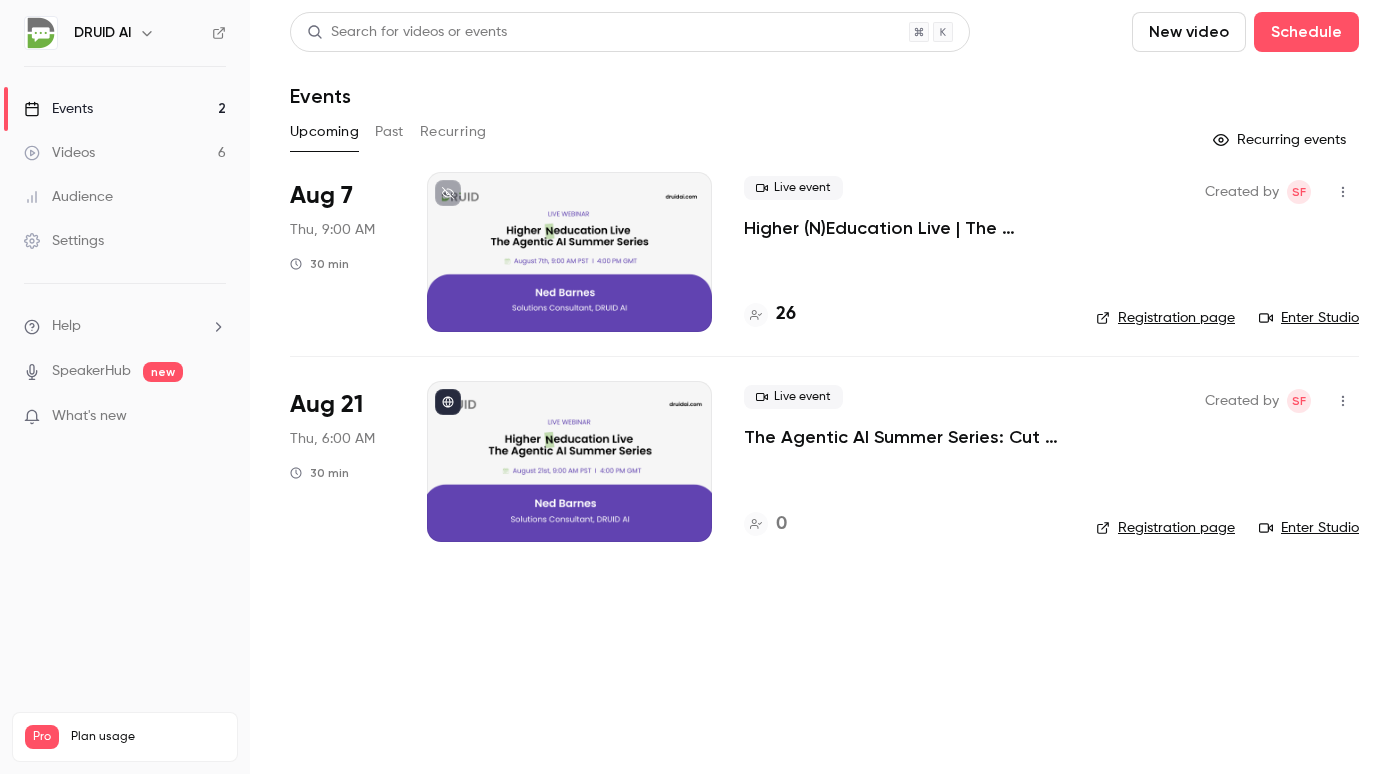 click 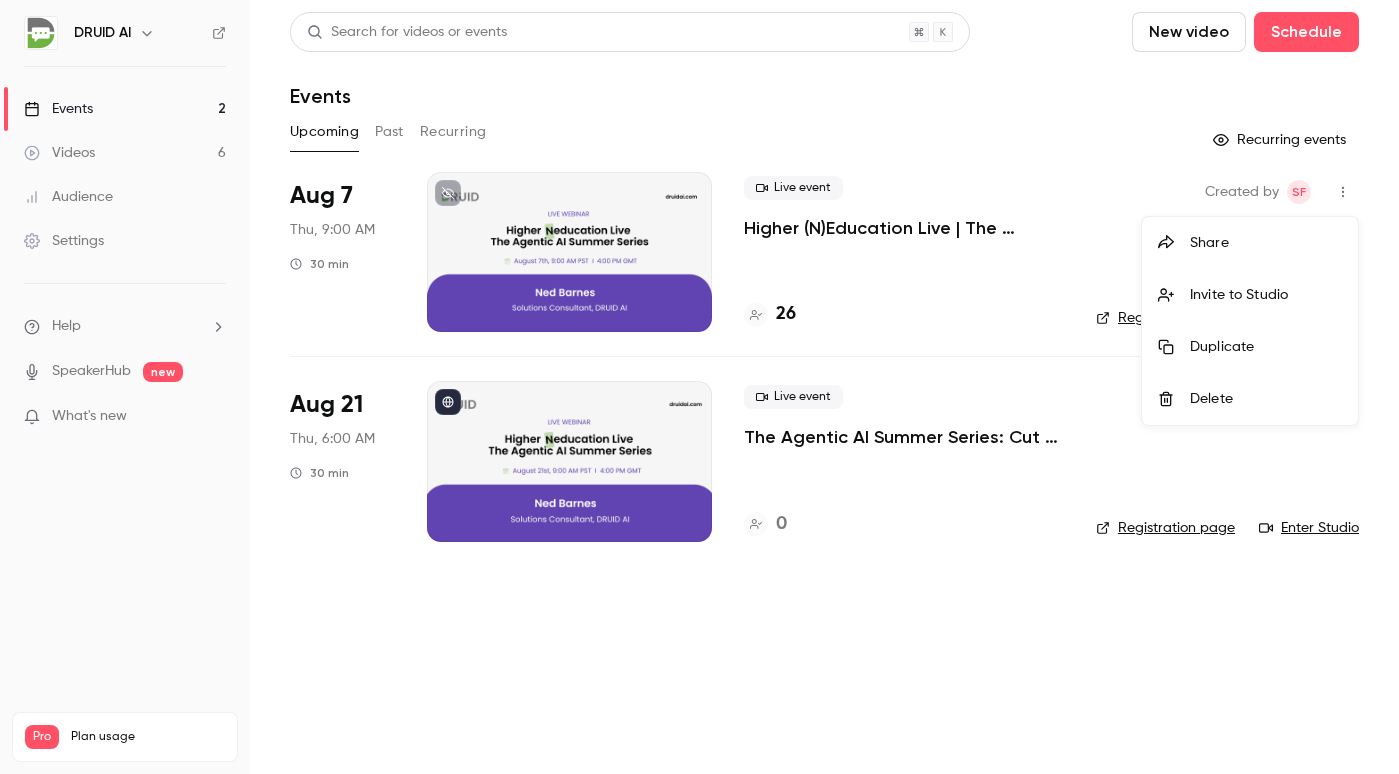 click at bounding box center (699, 387) 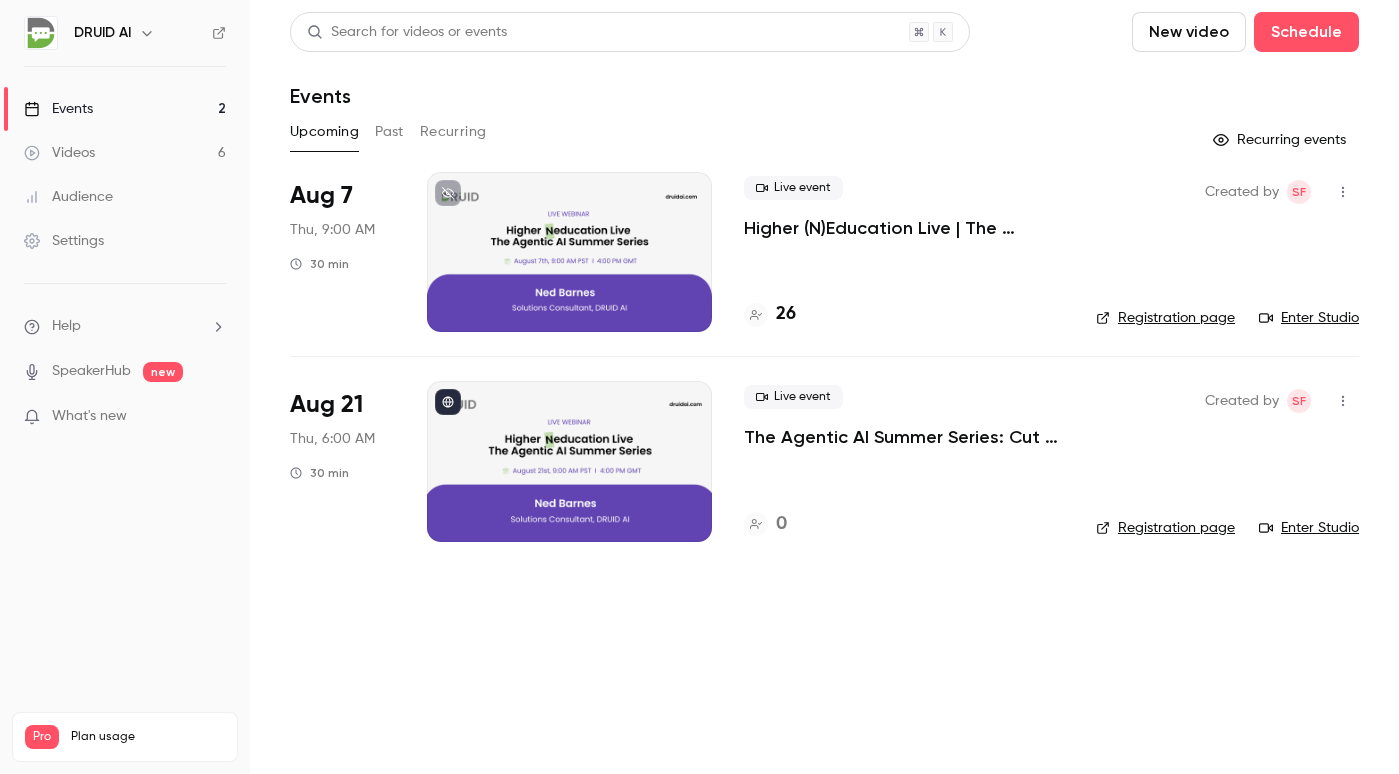 scroll, scrollTop: 0, scrollLeft: 0, axis: both 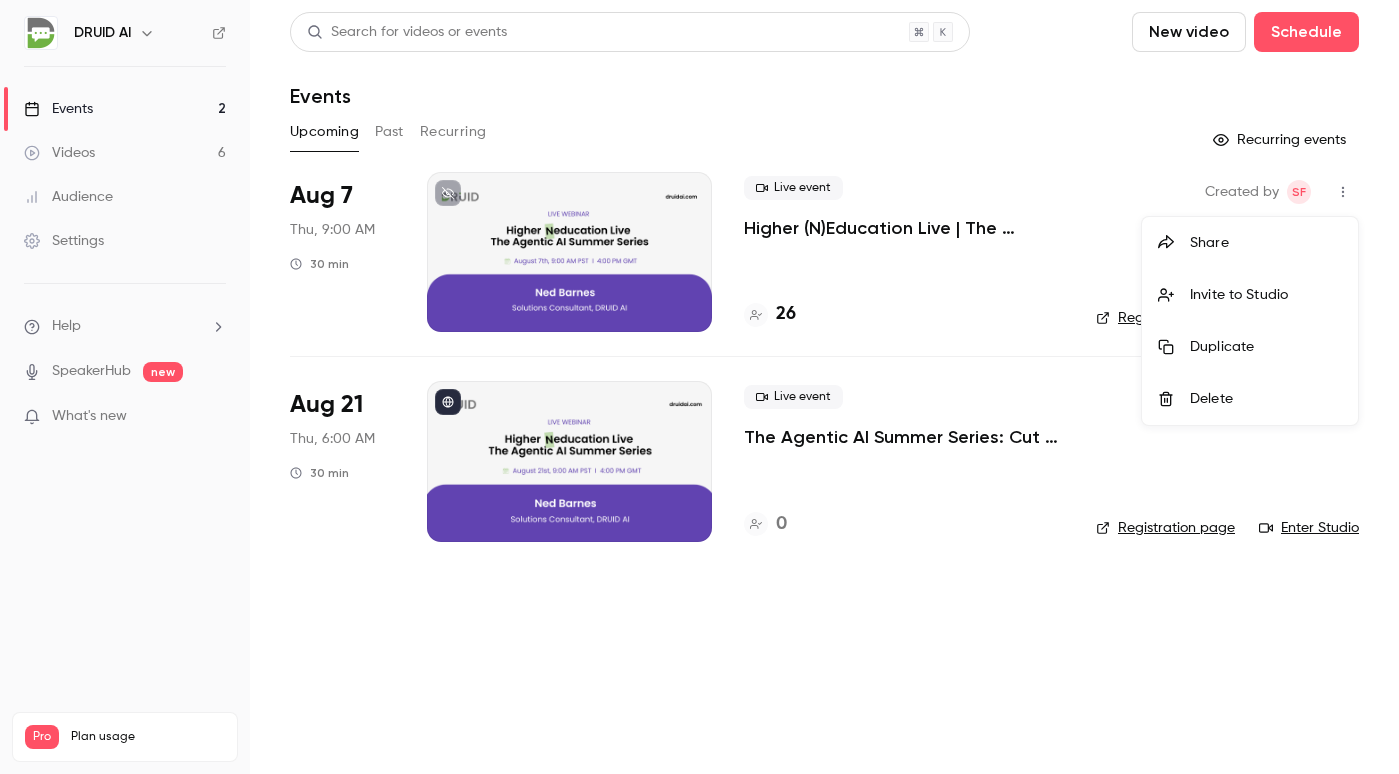 click at bounding box center [699, 387] 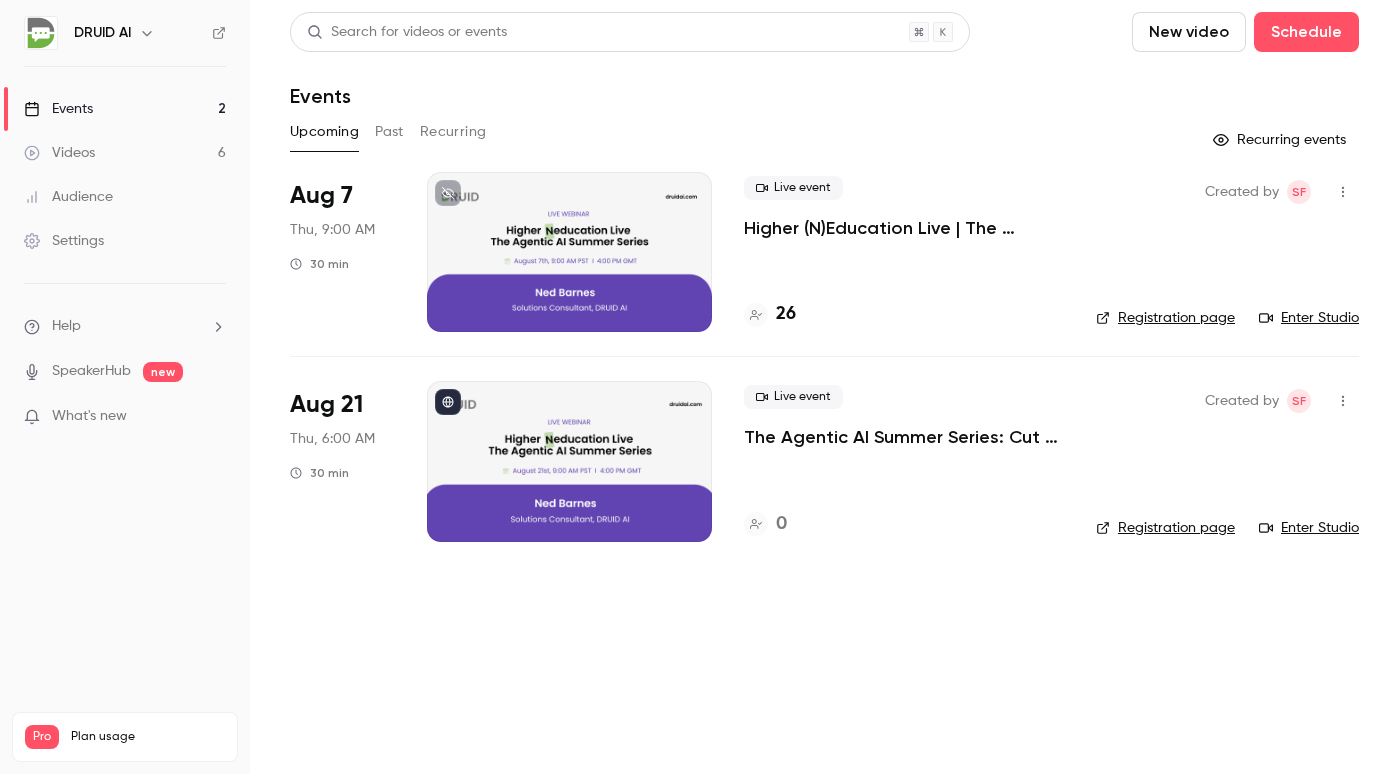 scroll, scrollTop: 0, scrollLeft: 0, axis: both 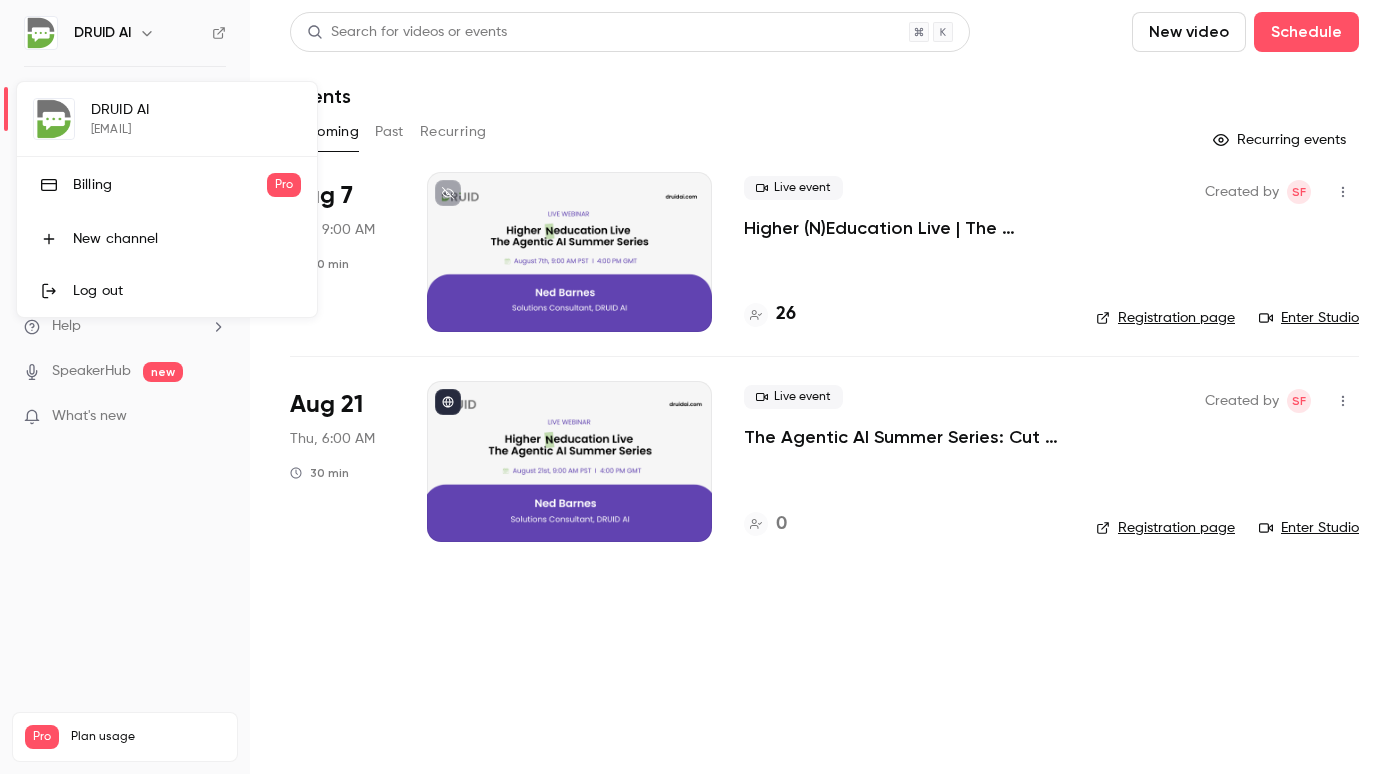 click at bounding box center [699, 387] 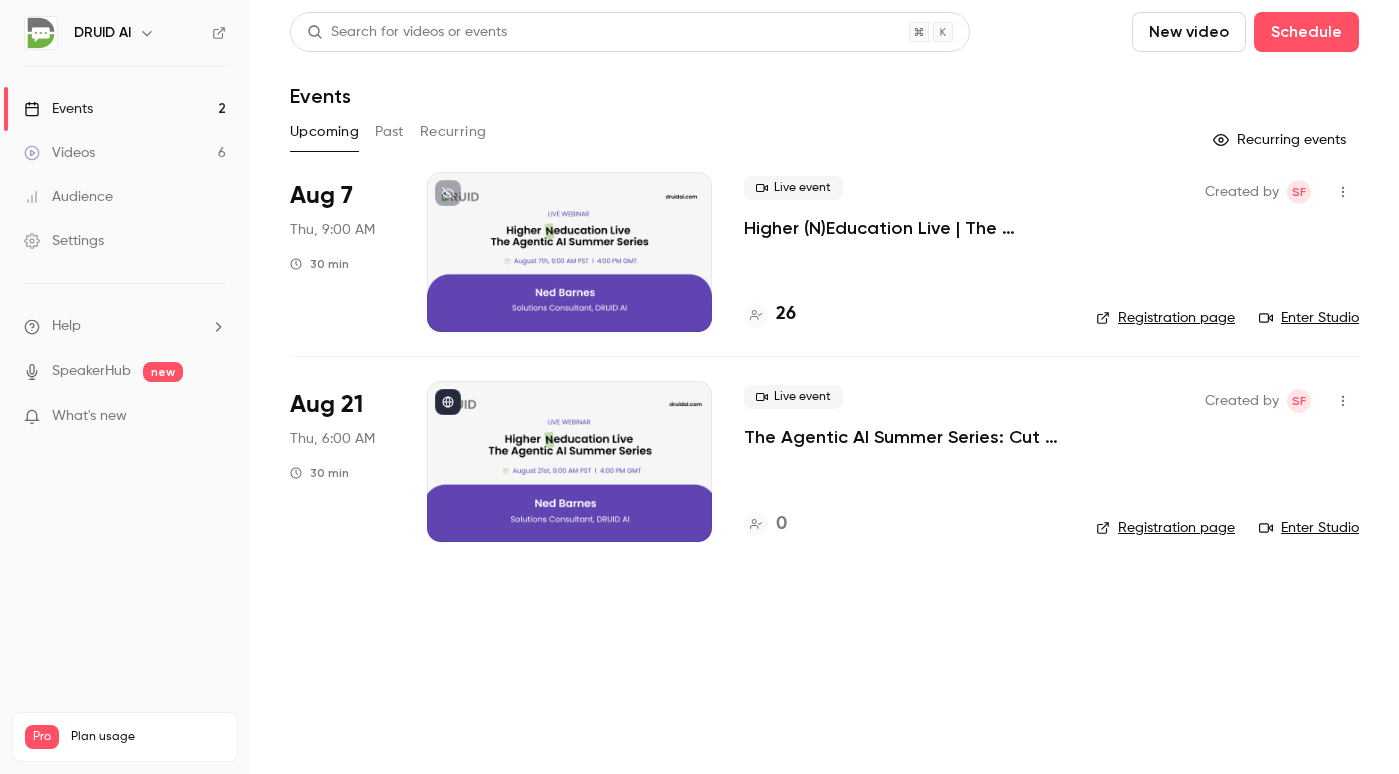 click on "Settings" at bounding box center [64, 241] 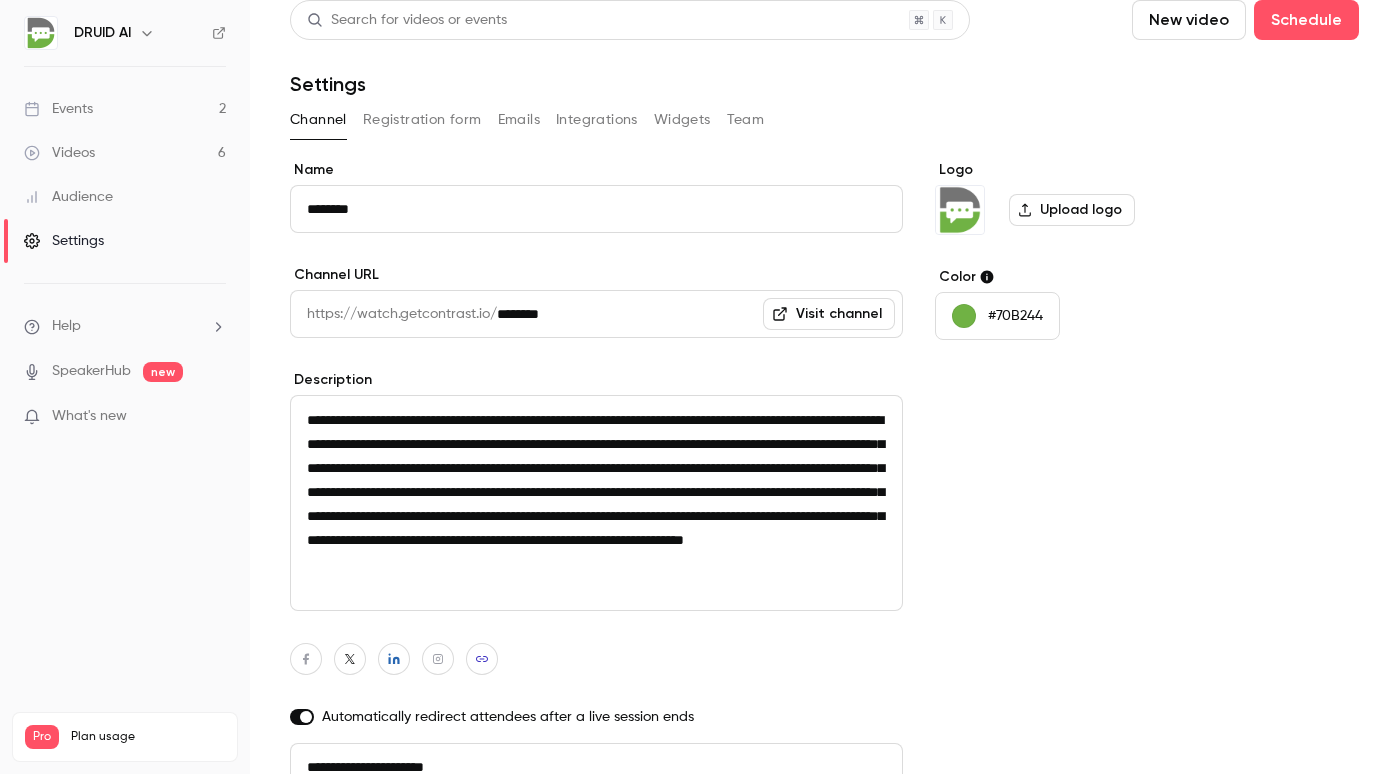 click on "Registration form" at bounding box center [422, 120] 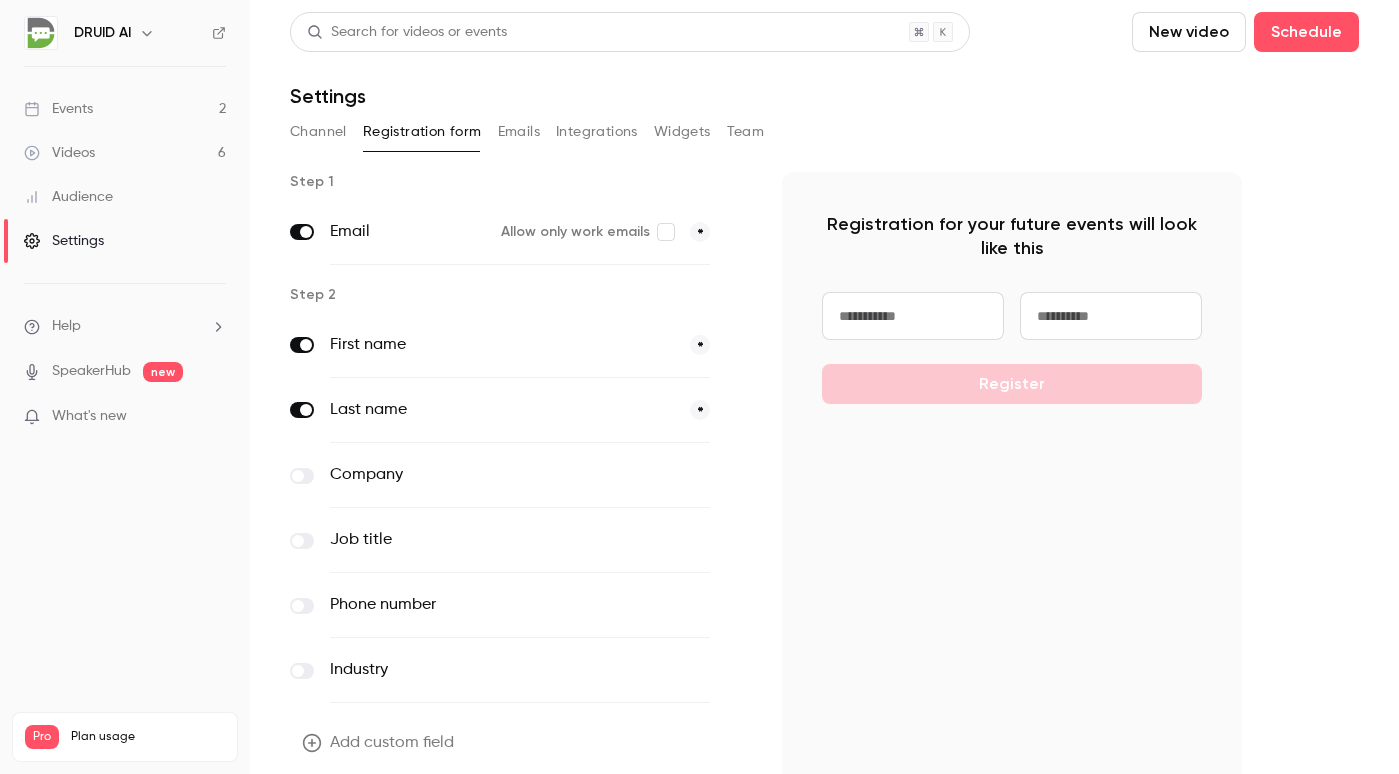 click on "Emails" at bounding box center (519, 132) 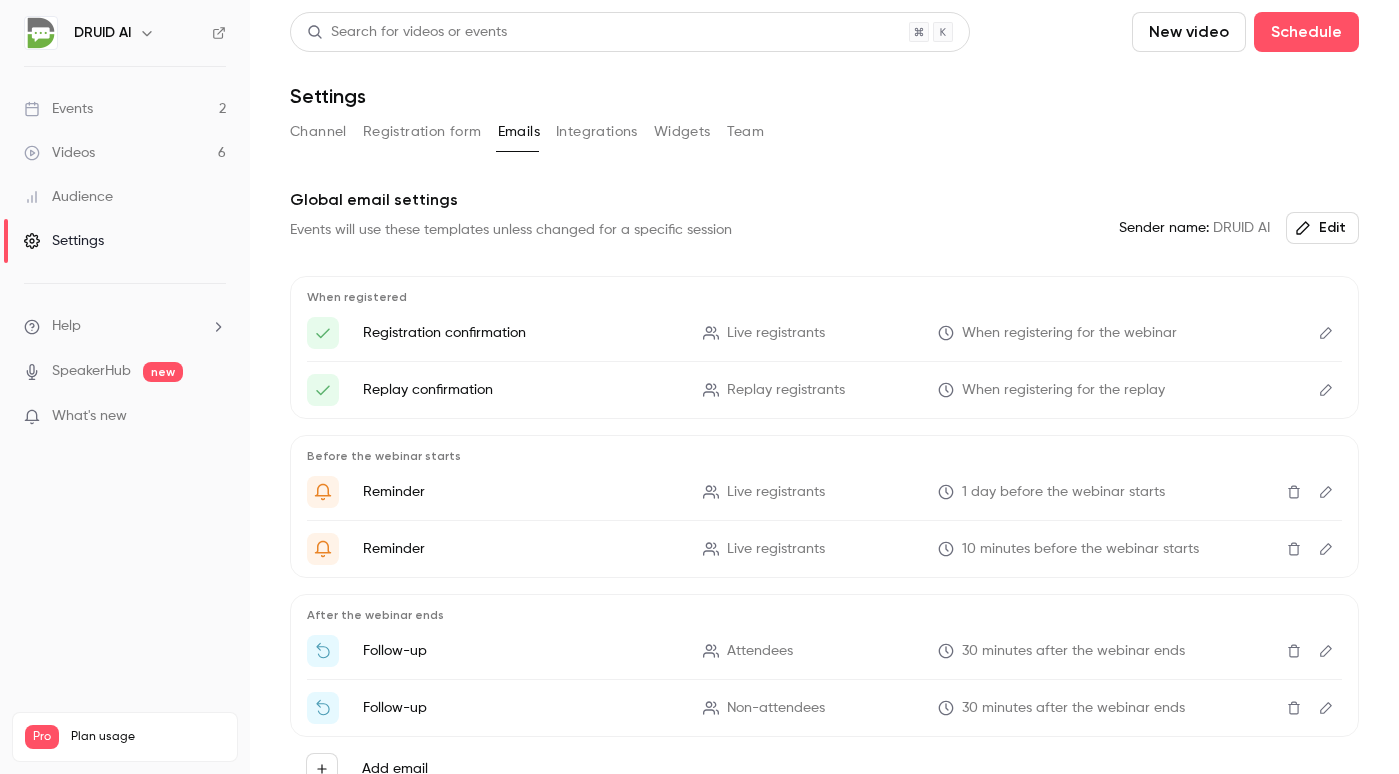 scroll, scrollTop: 0, scrollLeft: 0, axis: both 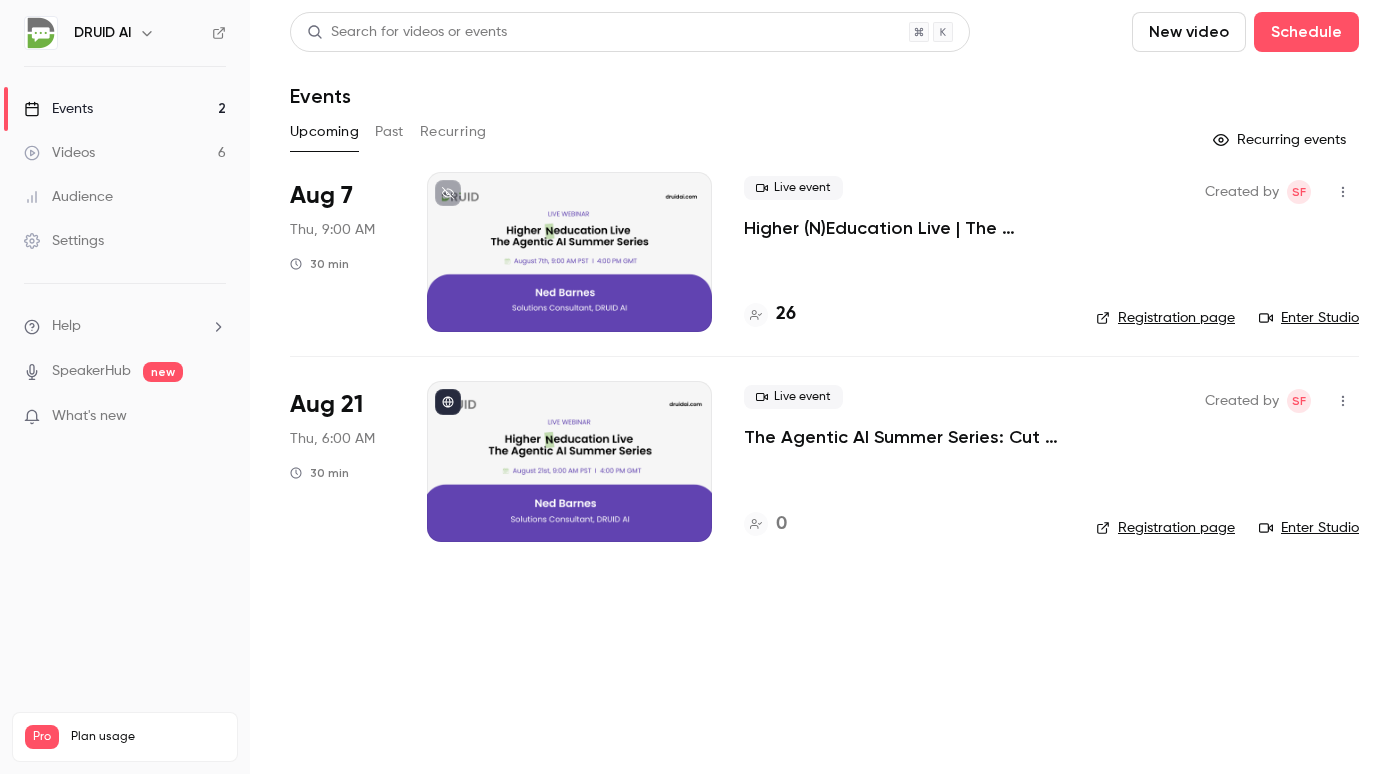 click at bounding box center (569, 461) 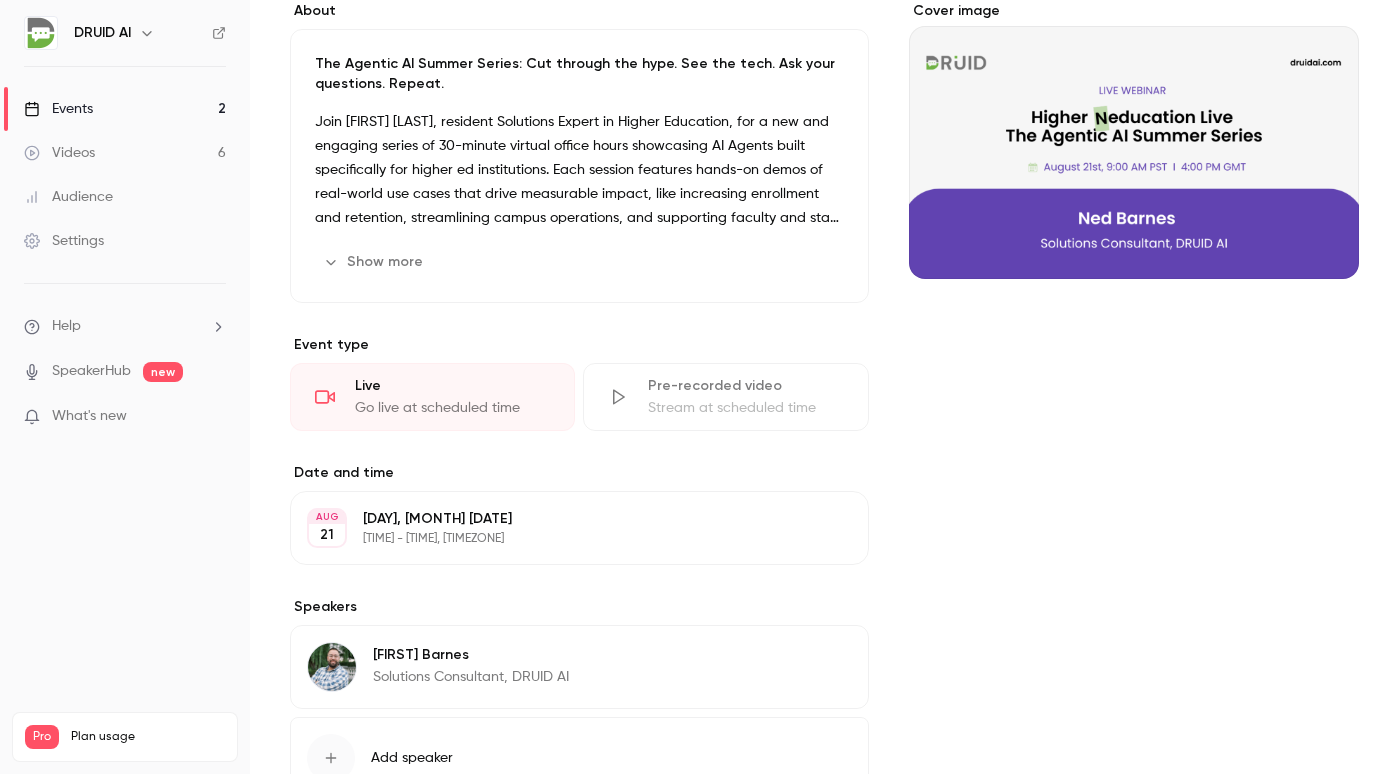 scroll, scrollTop: 182, scrollLeft: 0, axis: vertical 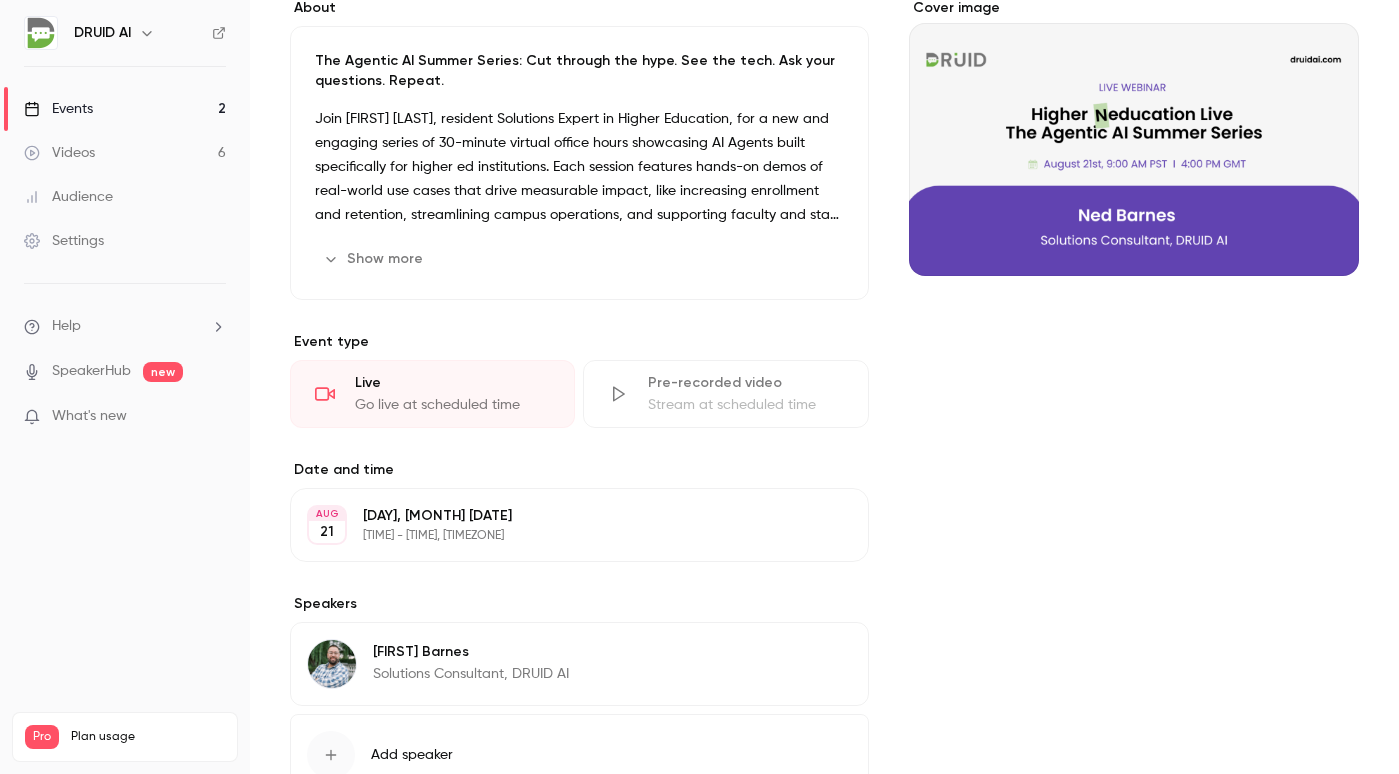 click on "[DAY], [MONTH] [DATE] [TIME] - [TIME], [TIMEZONE]" at bounding box center (563, 525) 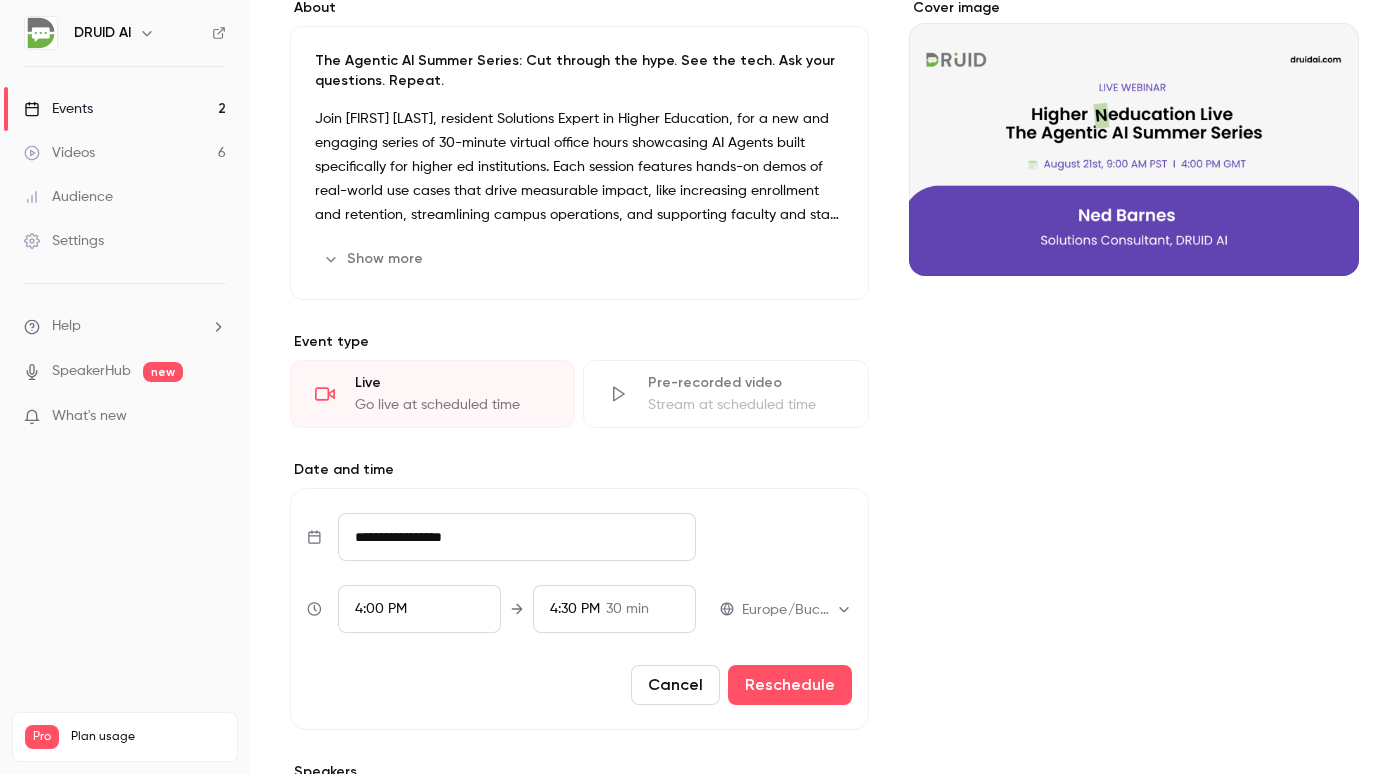 click on "4:00 PM" at bounding box center [381, 609] 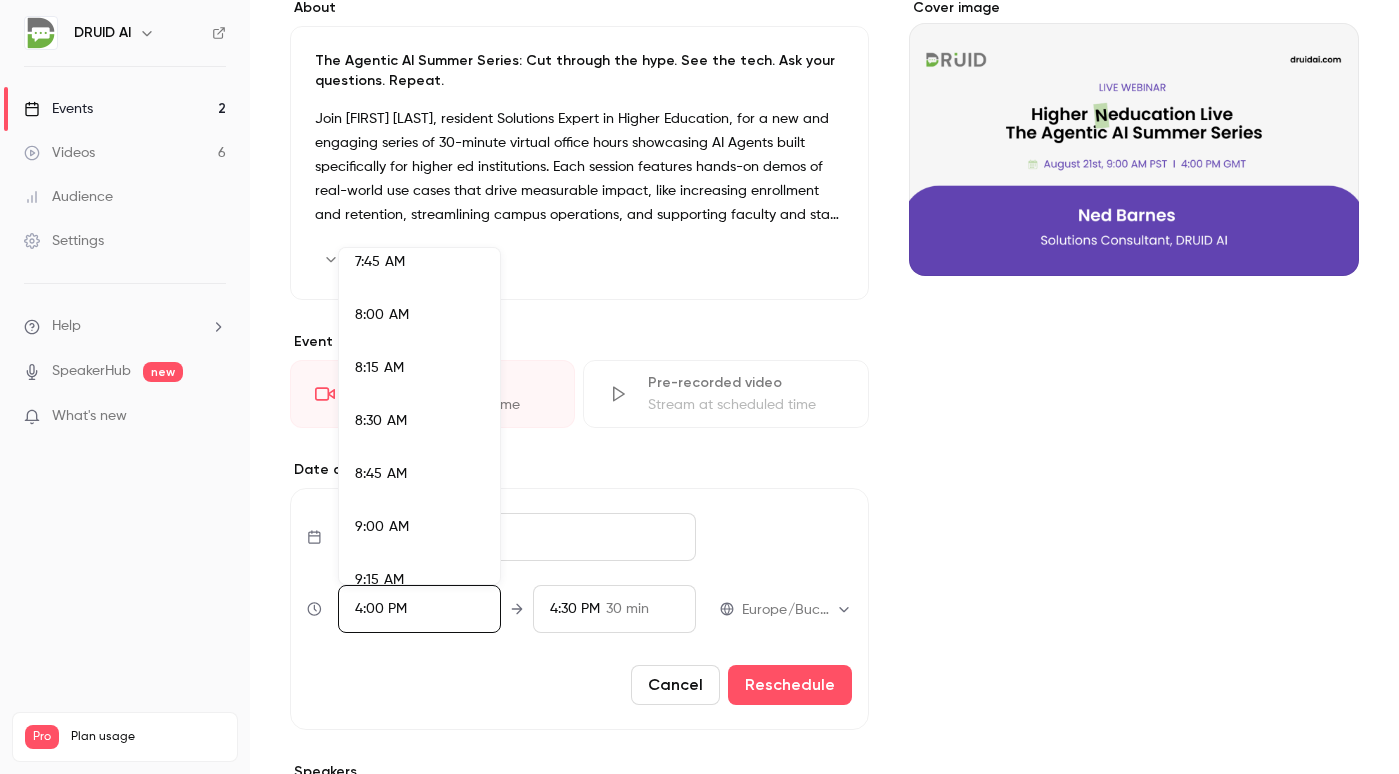 scroll, scrollTop: 1665, scrollLeft: 0, axis: vertical 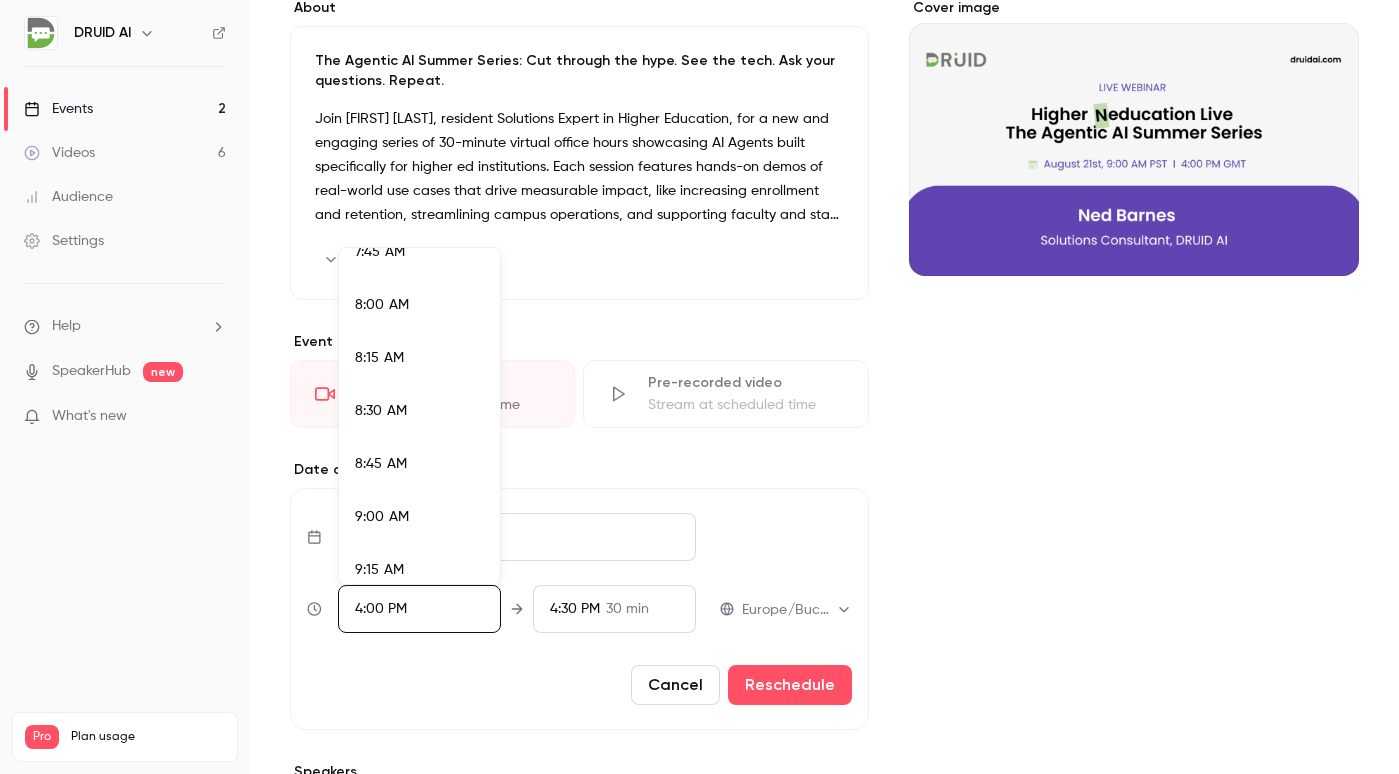 click on "9:00 AM" at bounding box center (382, 517) 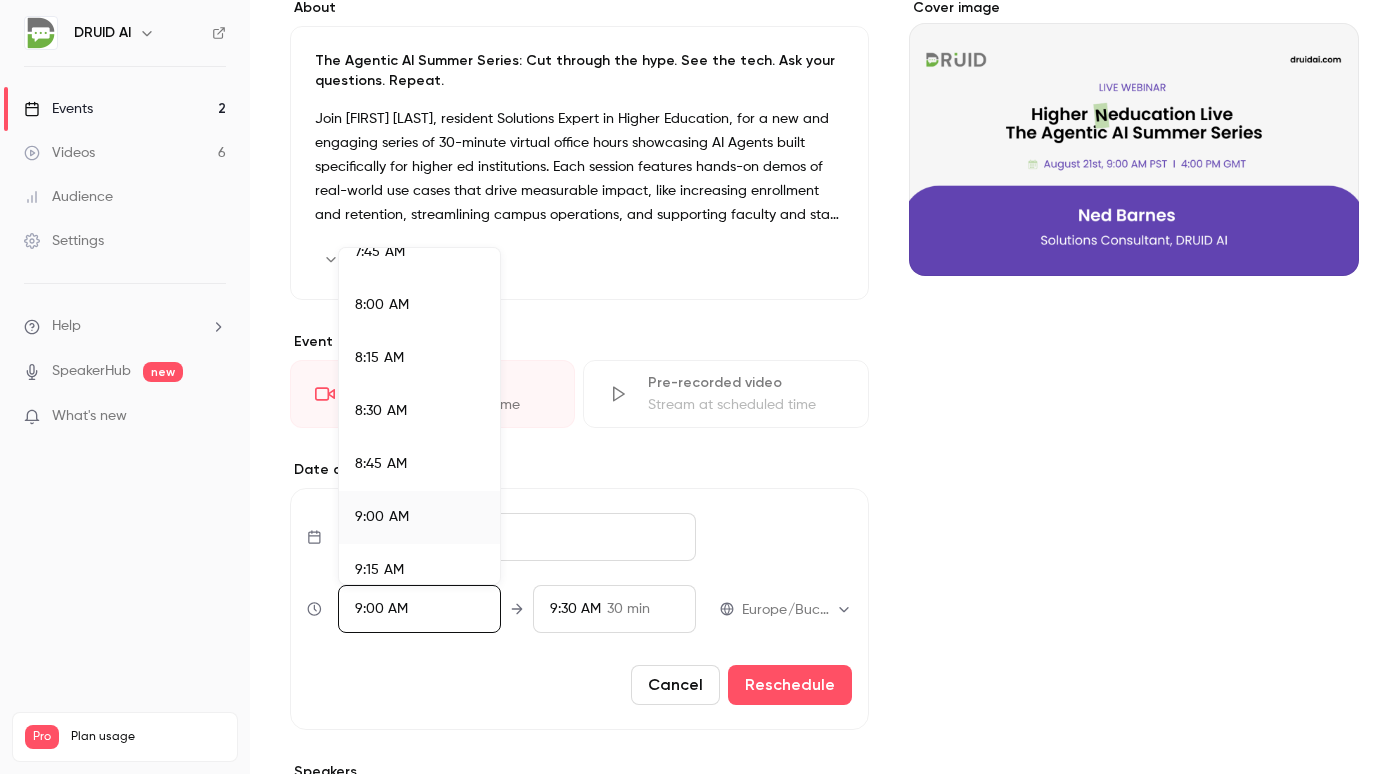click at bounding box center (699, 387) 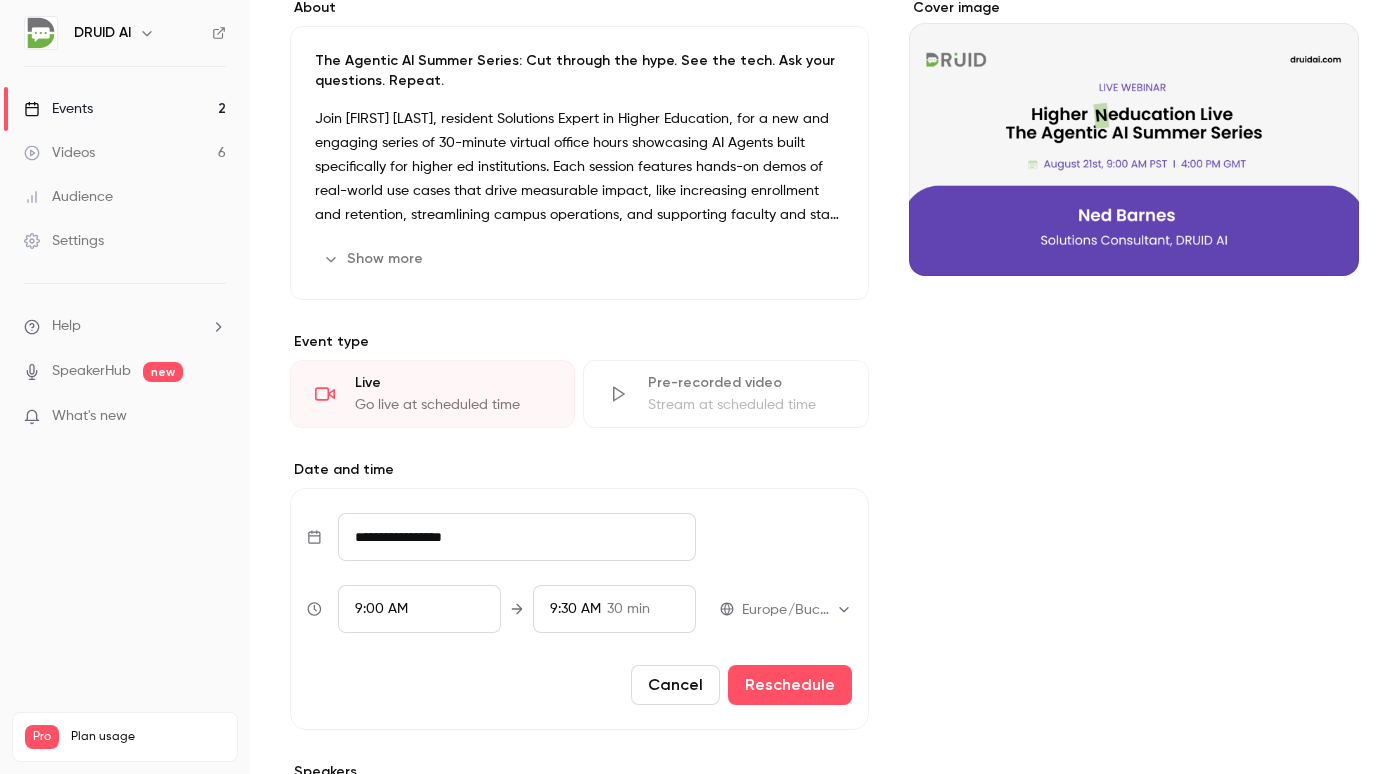 scroll, scrollTop: 3251, scrollLeft: 0, axis: vertical 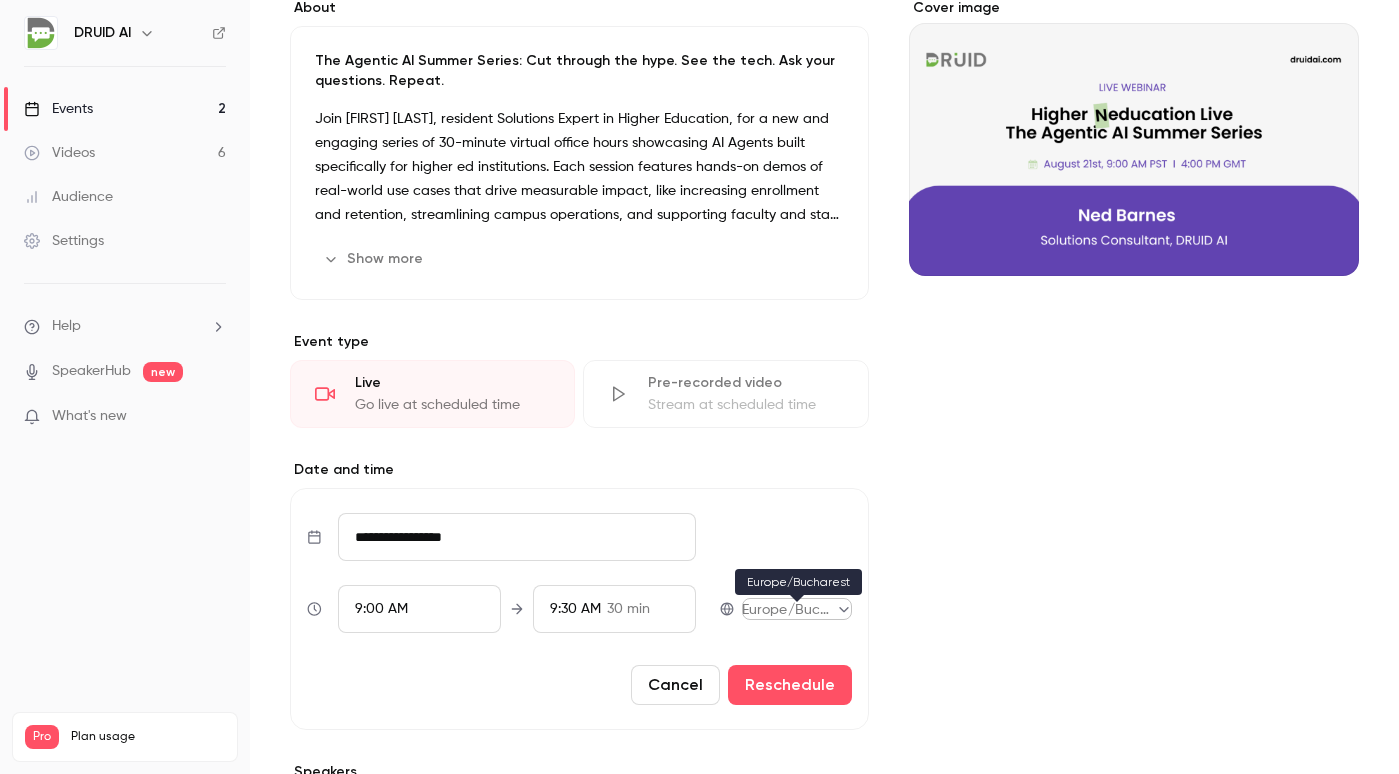 click on "**********" at bounding box center (699, 387) 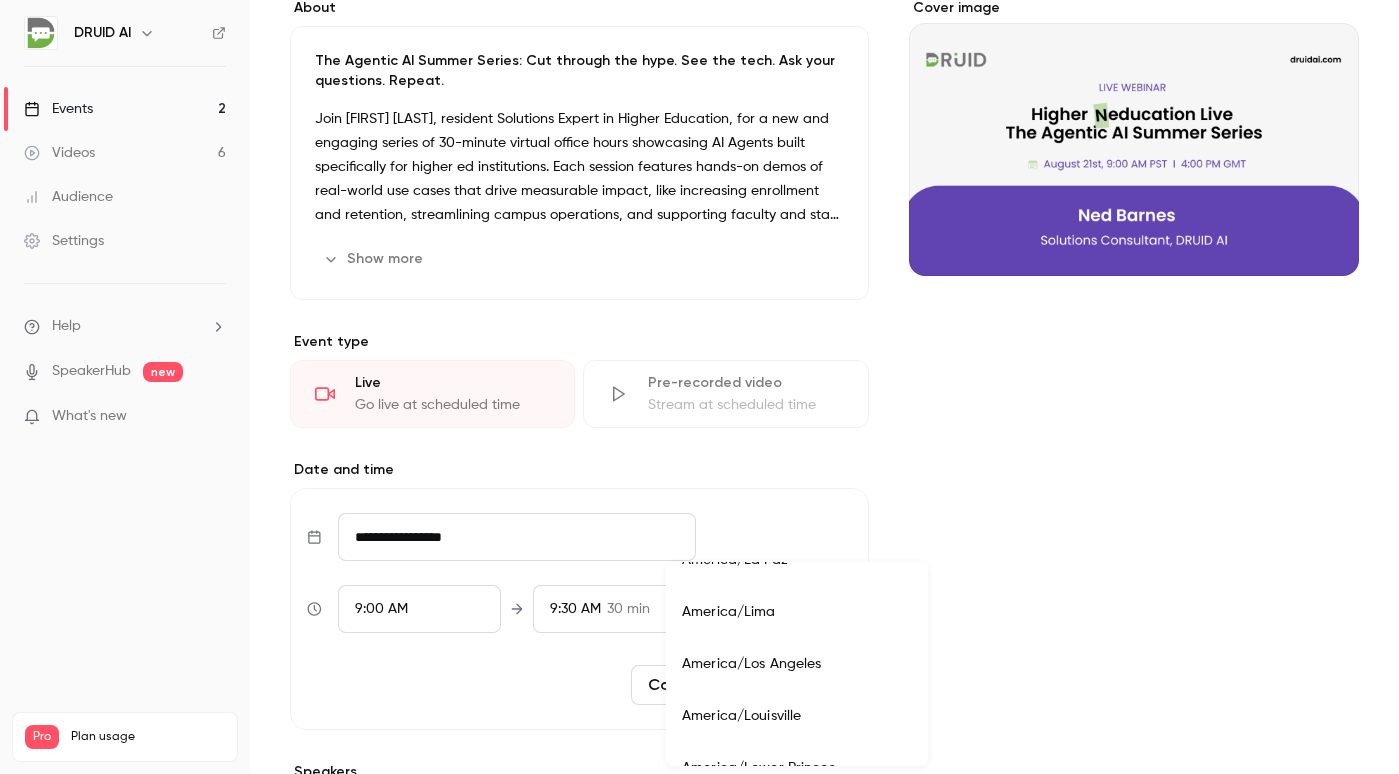 scroll, scrollTop: 6863, scrollLeft: 0, axis: vertical 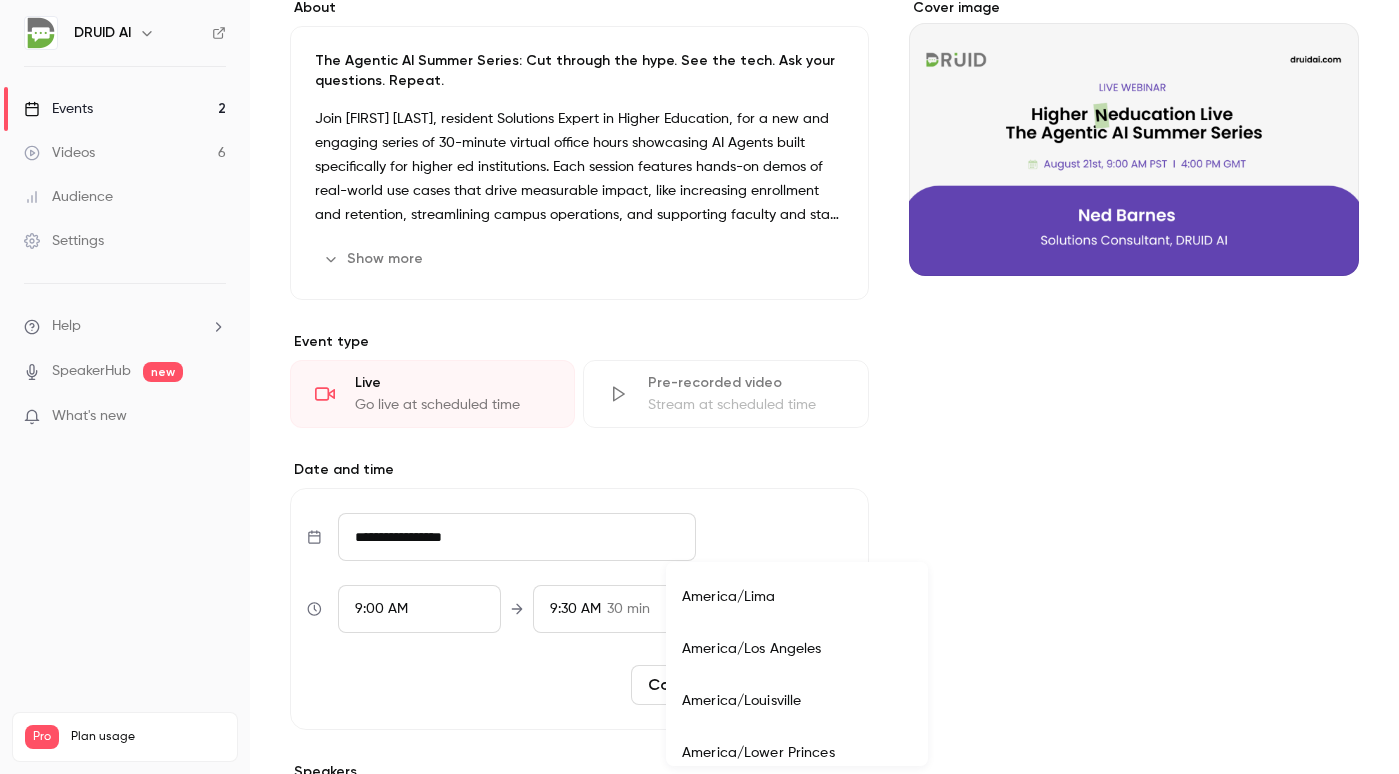 click on "America/Los Angeles" at bounding box center [797, 649] 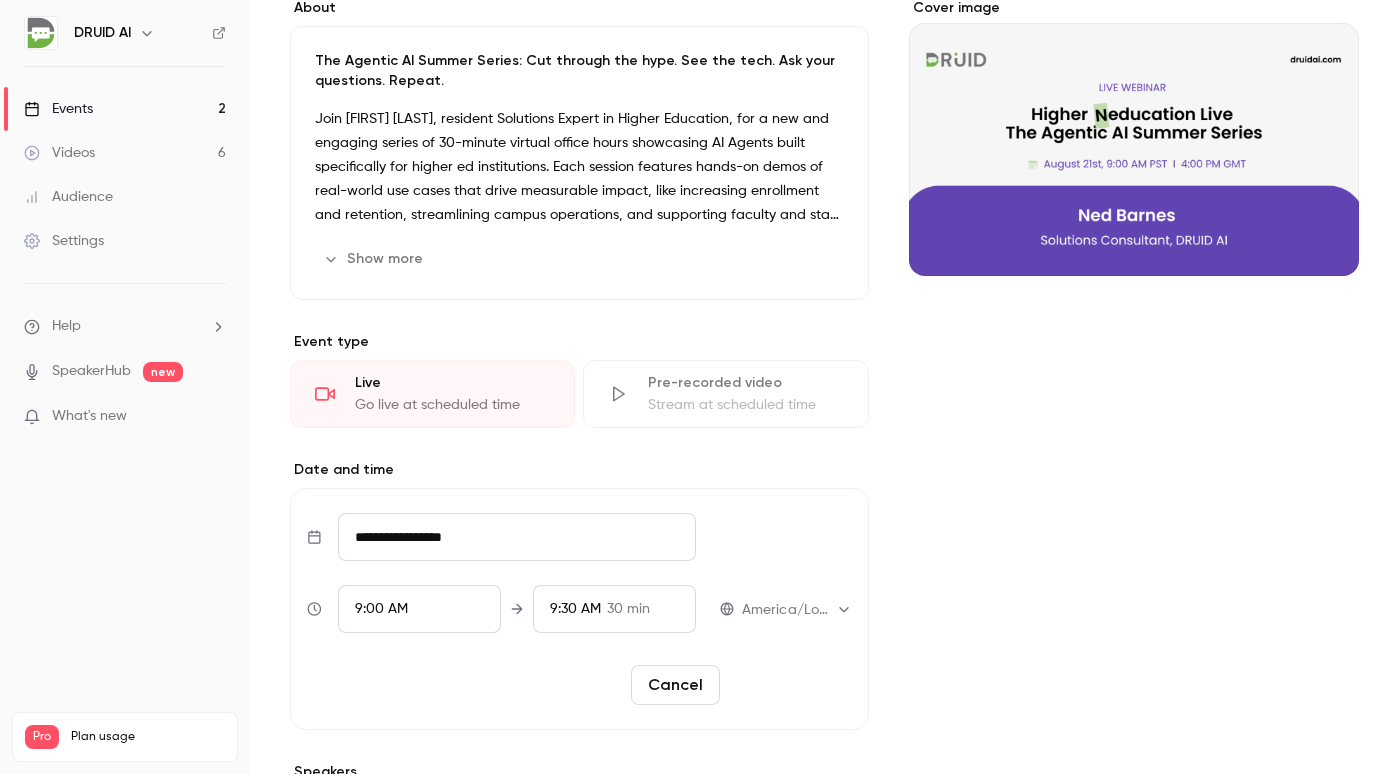 click on "Reschedule" at bounding box center (790, 685) 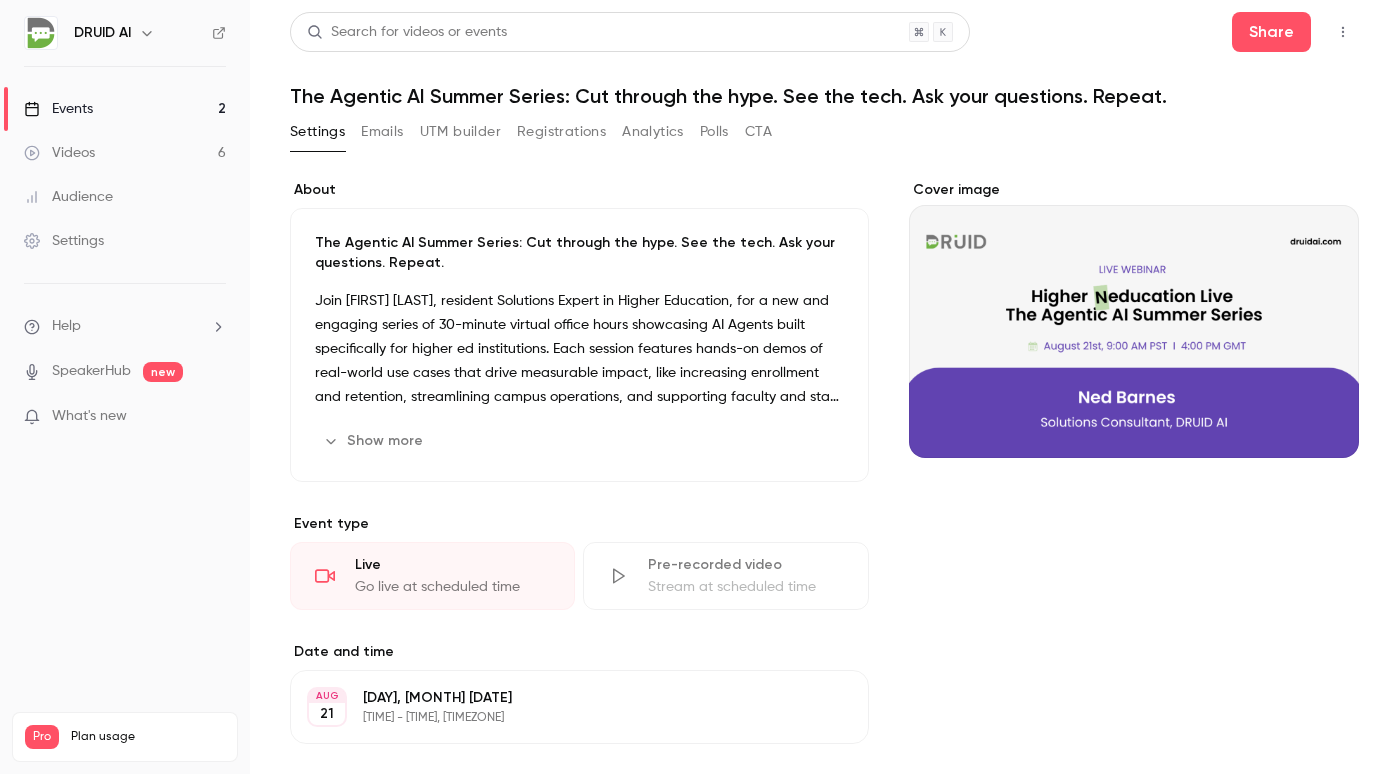 scroll, scrollTop: 0, scrollLeft: 0, axis: both 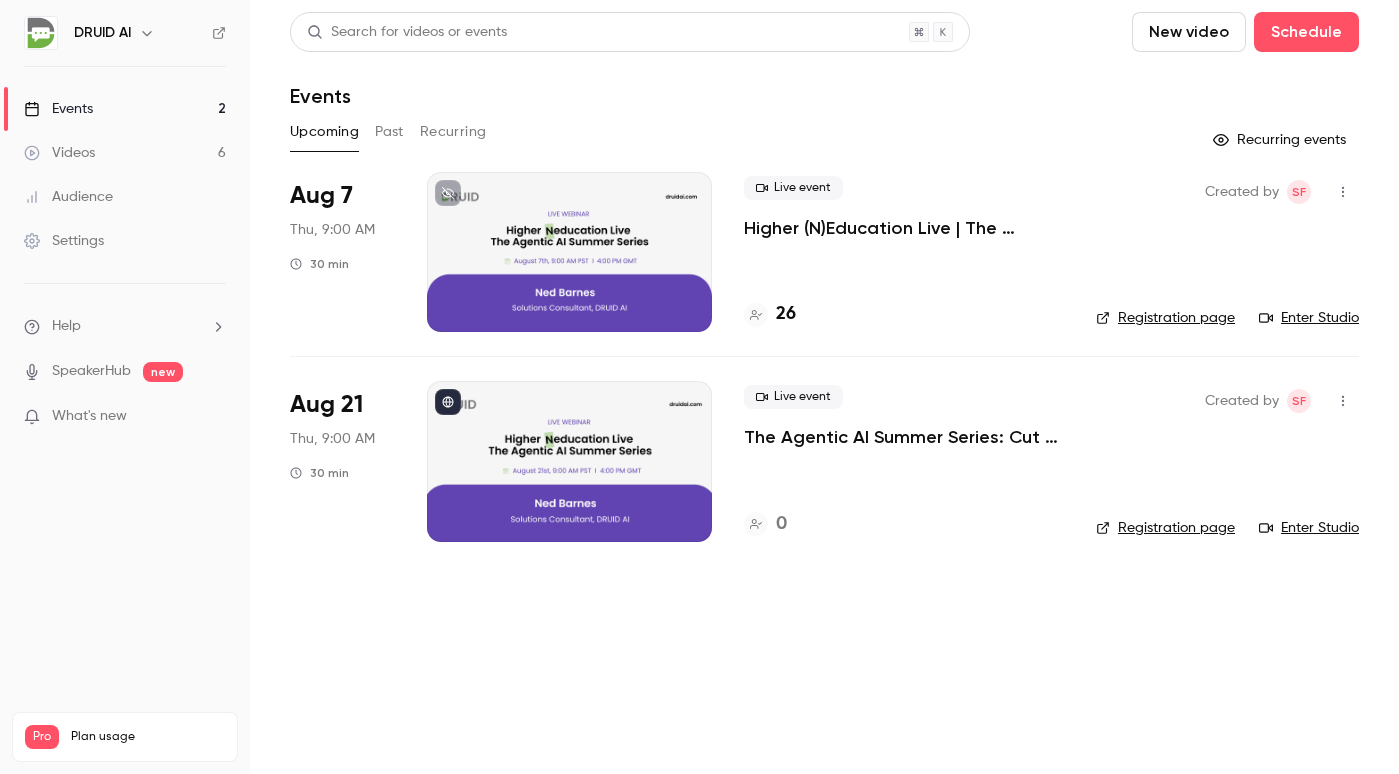 click at bounding box center (569, 252) 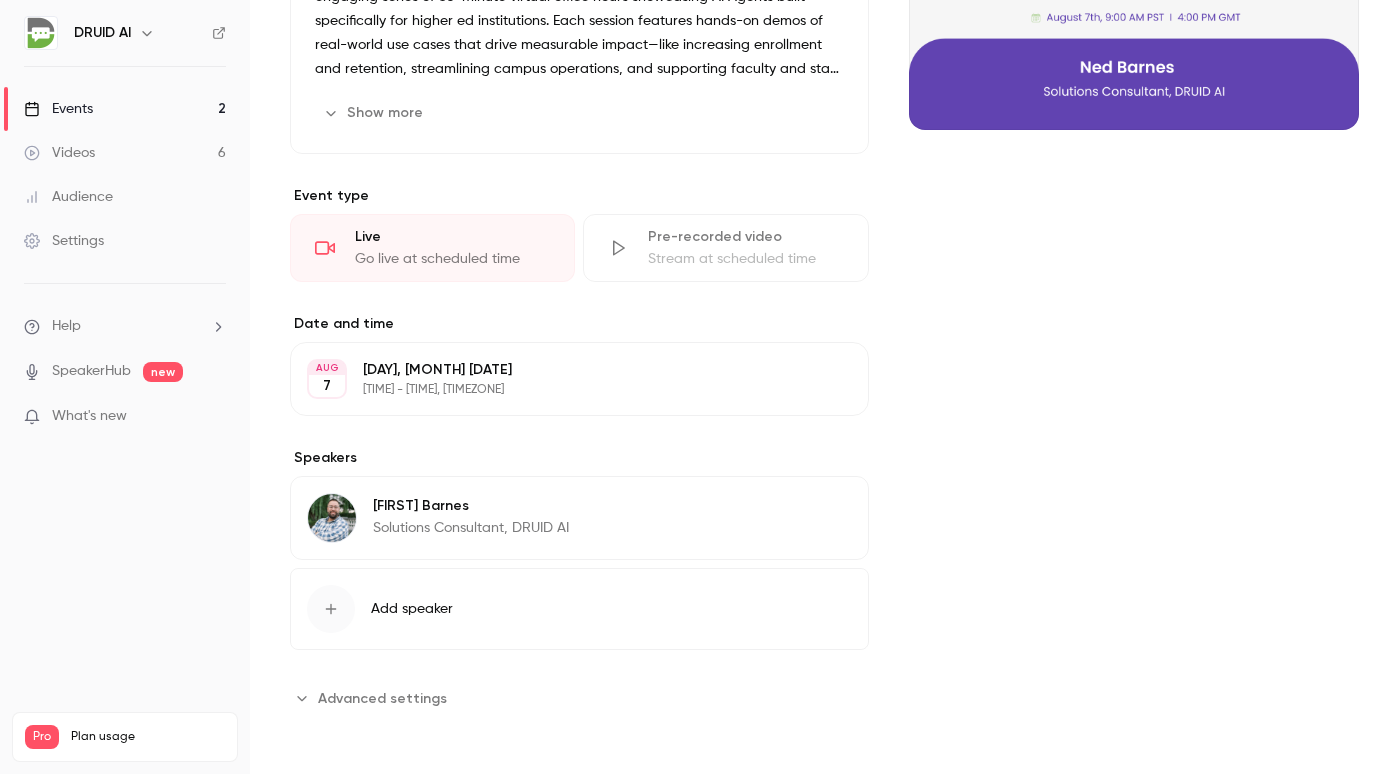scroll, scrollTop: 360, scrollLeft: 0, axis: vertical 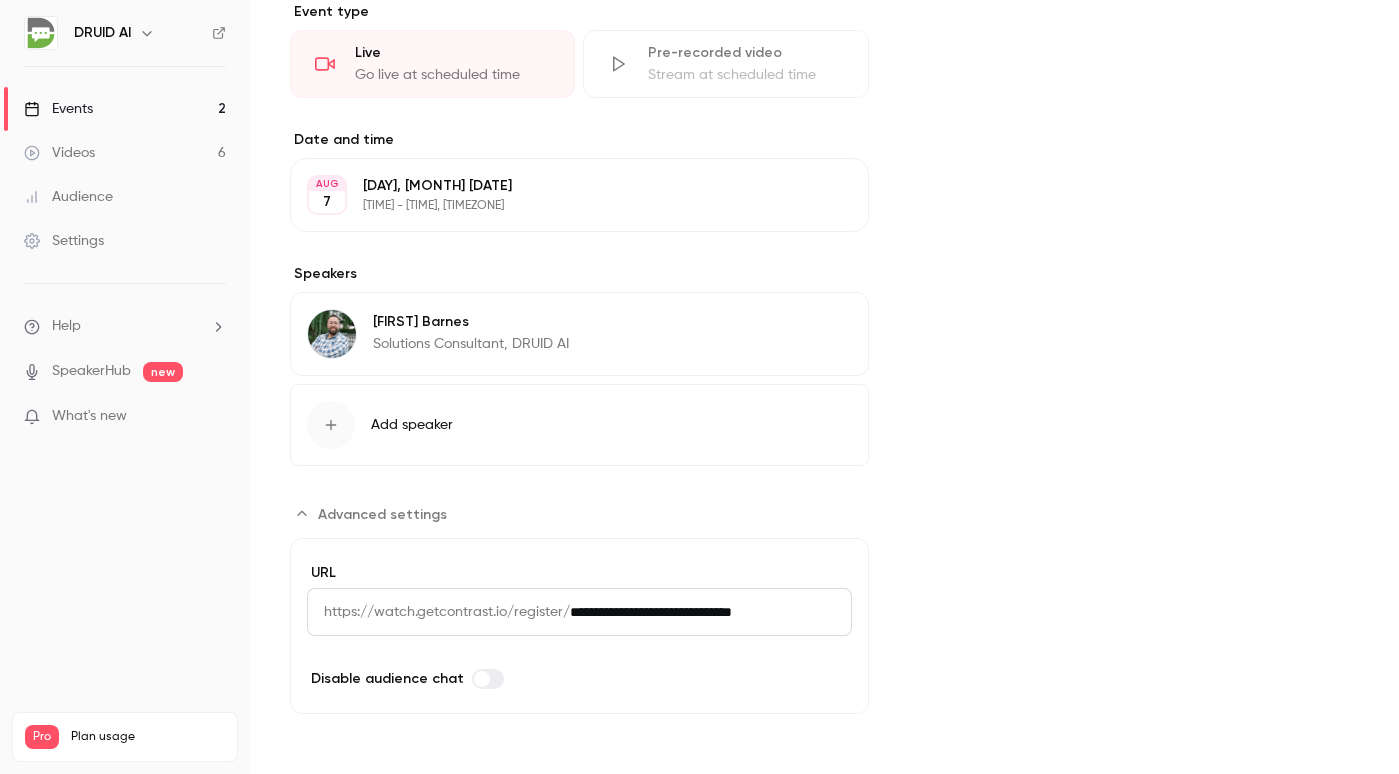 click on "https://watch.getcontrast.io/register/" at bounding box center [438, 612] 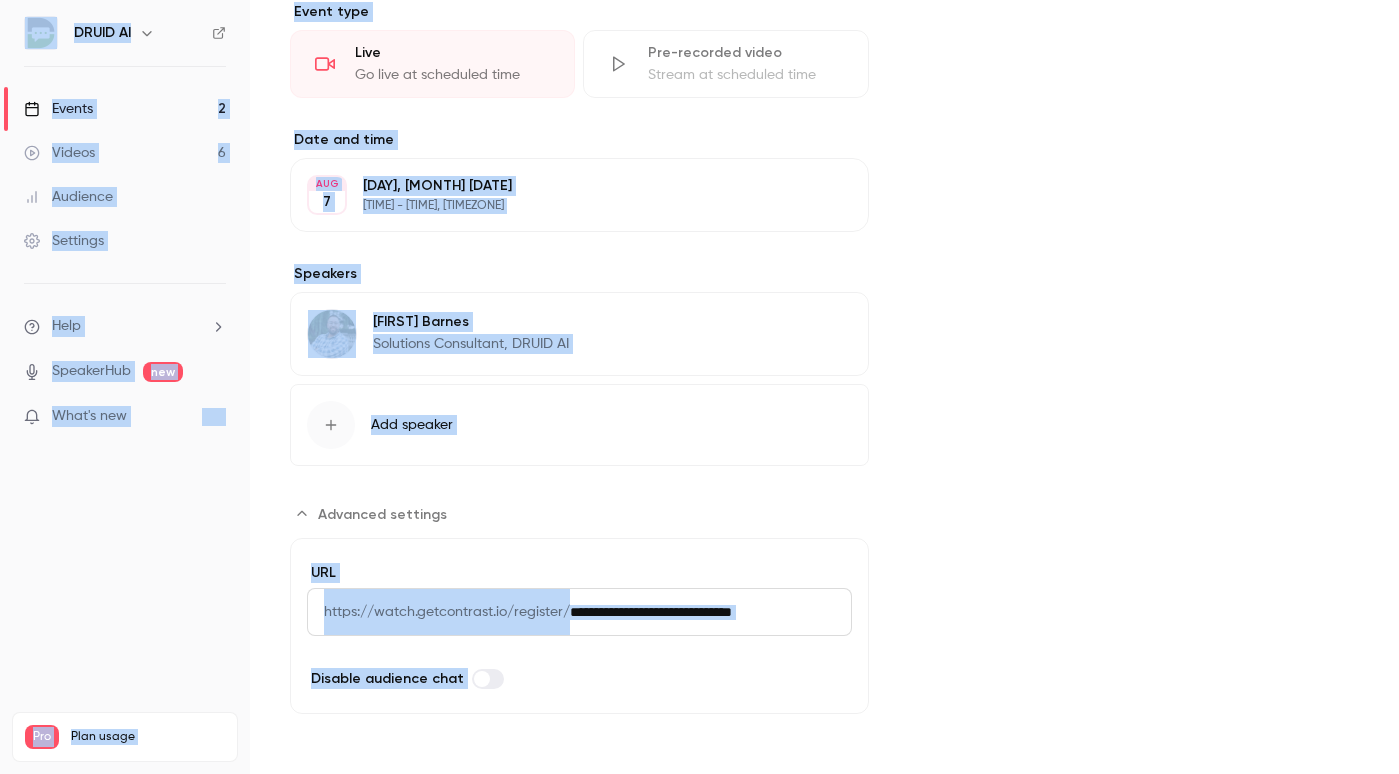 click on "**********" at bounding box center [711, 612] 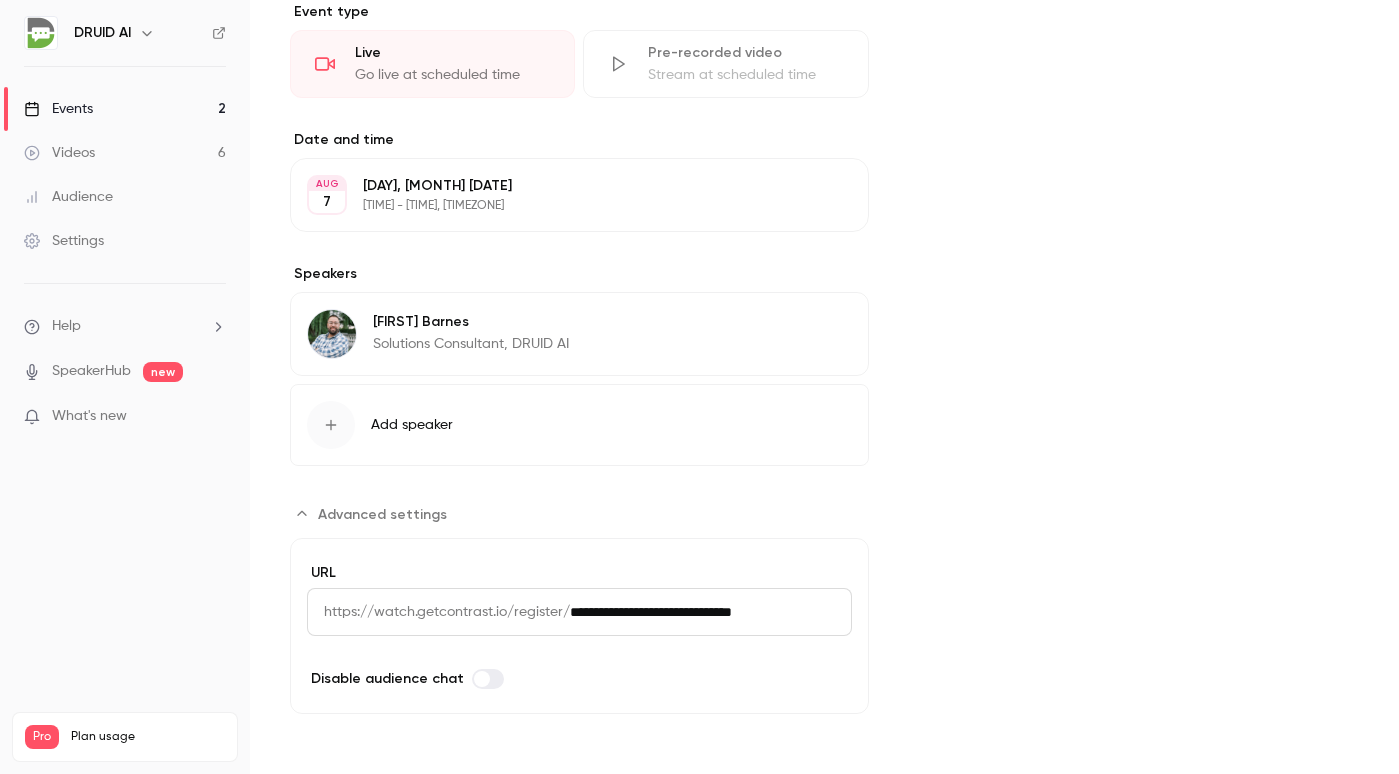 drag, startPoint x: 837, startPoint y: 612, endPoint x: 121, endPoint y: 609, distance: 716.0063 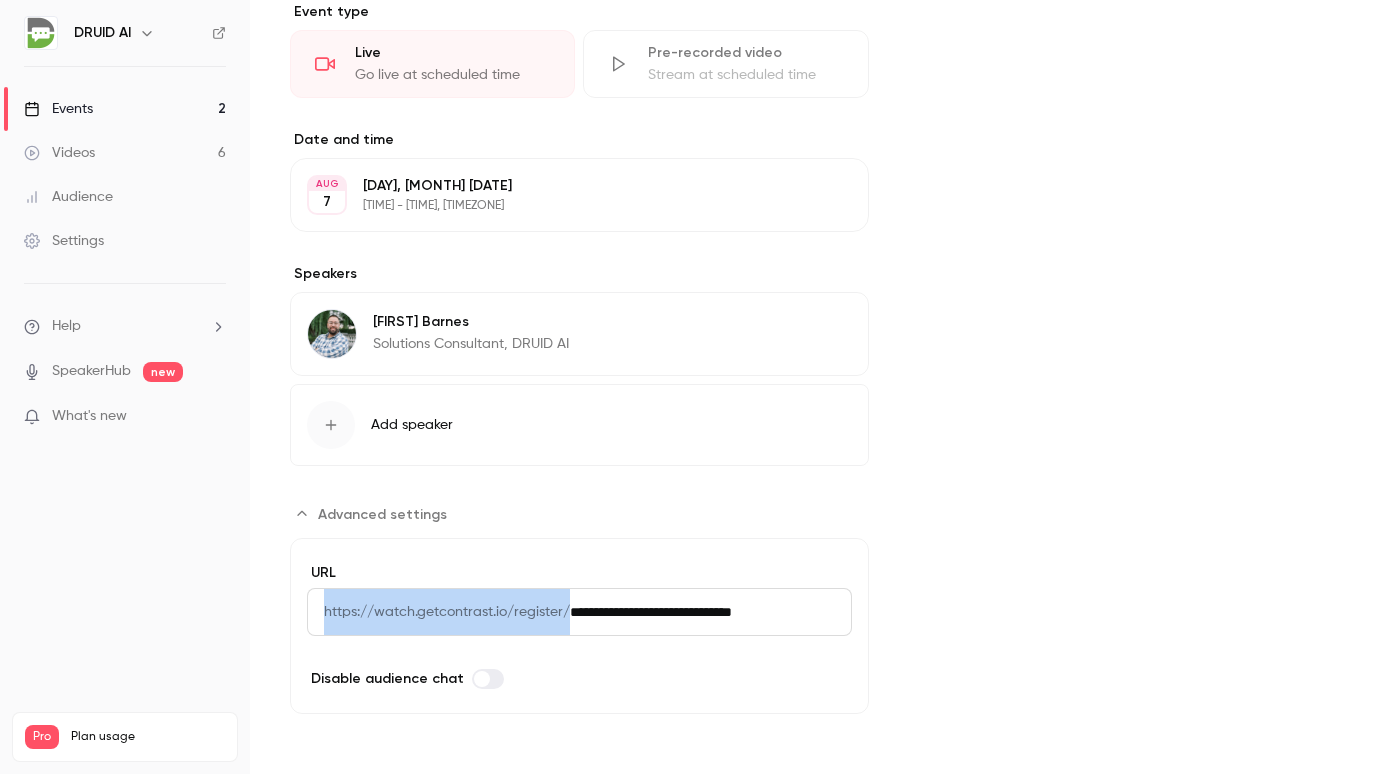 drag, startPoint x: 321, startPoint y: 615, endPoint x: 865, endPoint y: 618, distance: 544.0083 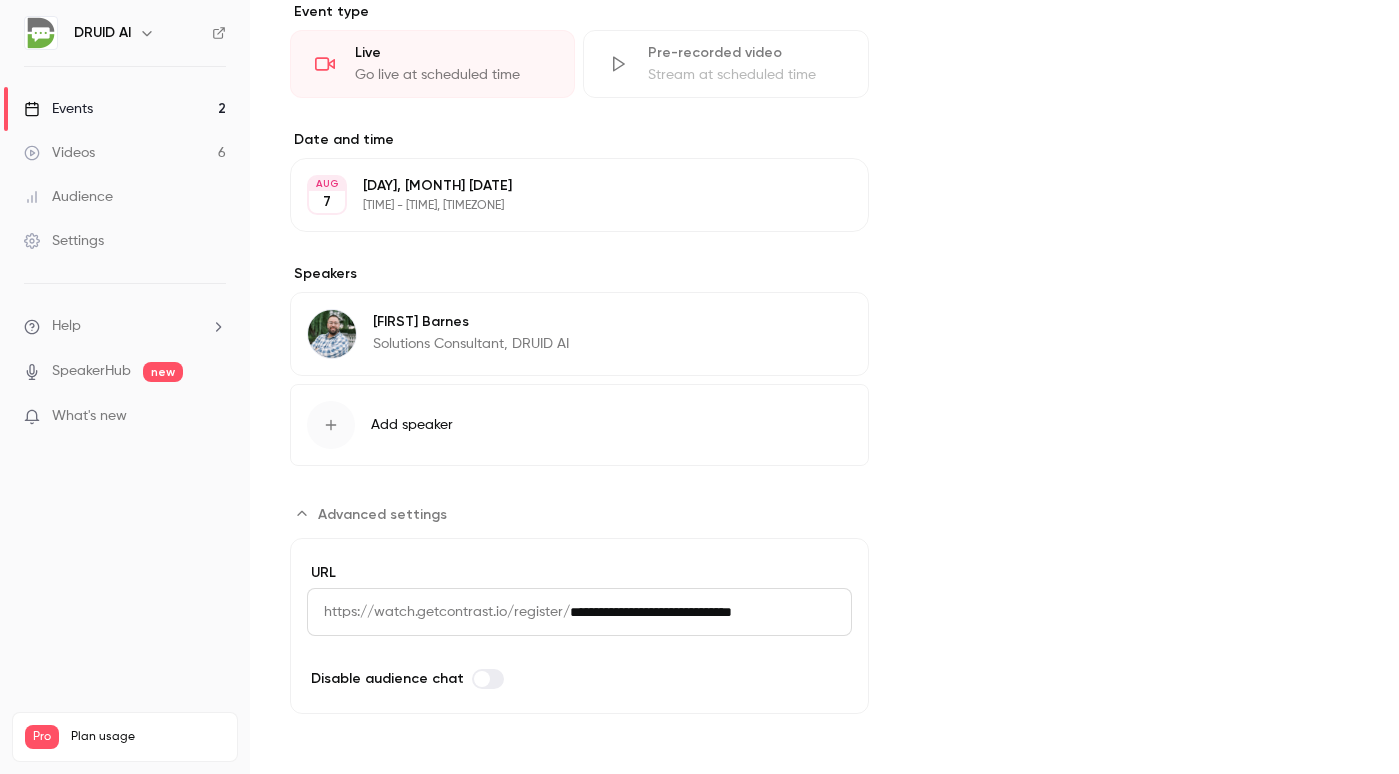 click on "Cover image" at bounding box center [1134, 191] 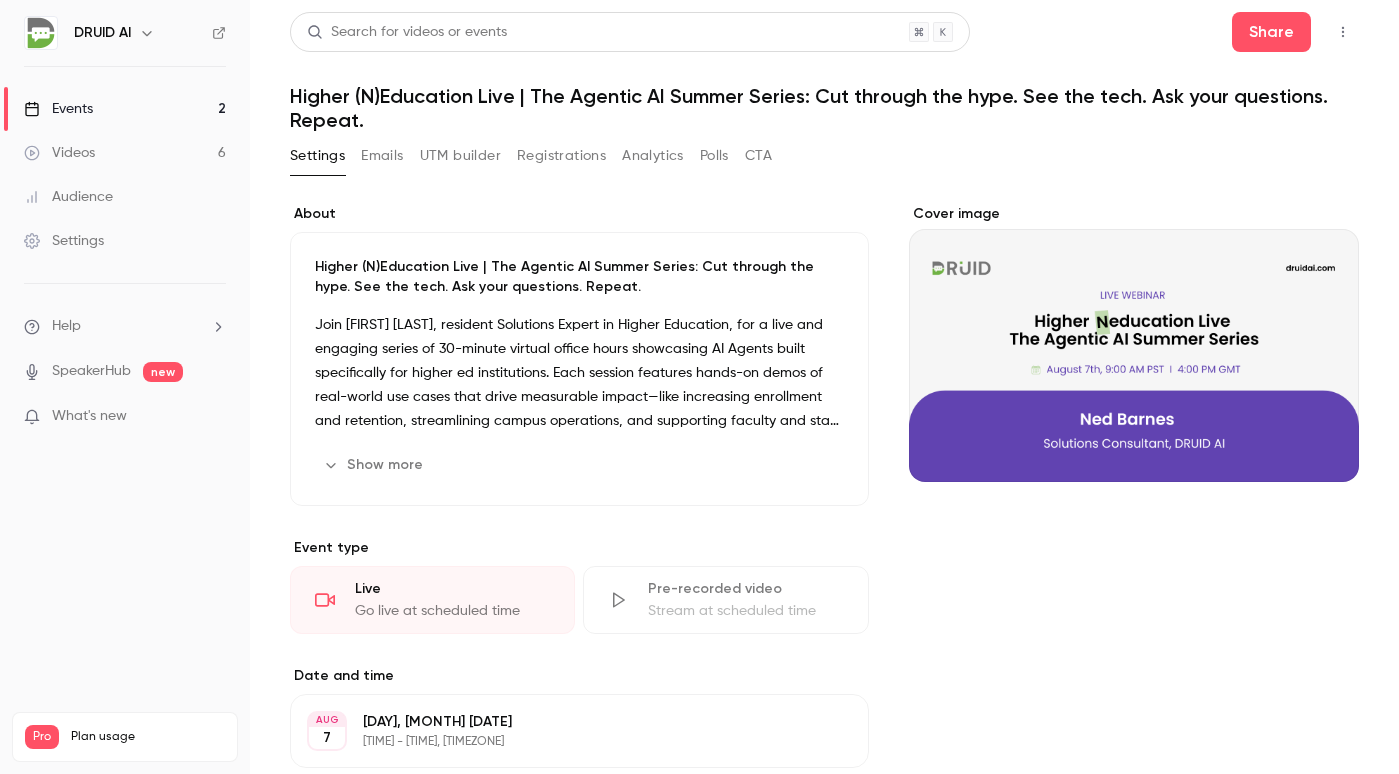 scroll, scrollTop: 0, scrollLeft: 0, axis: both 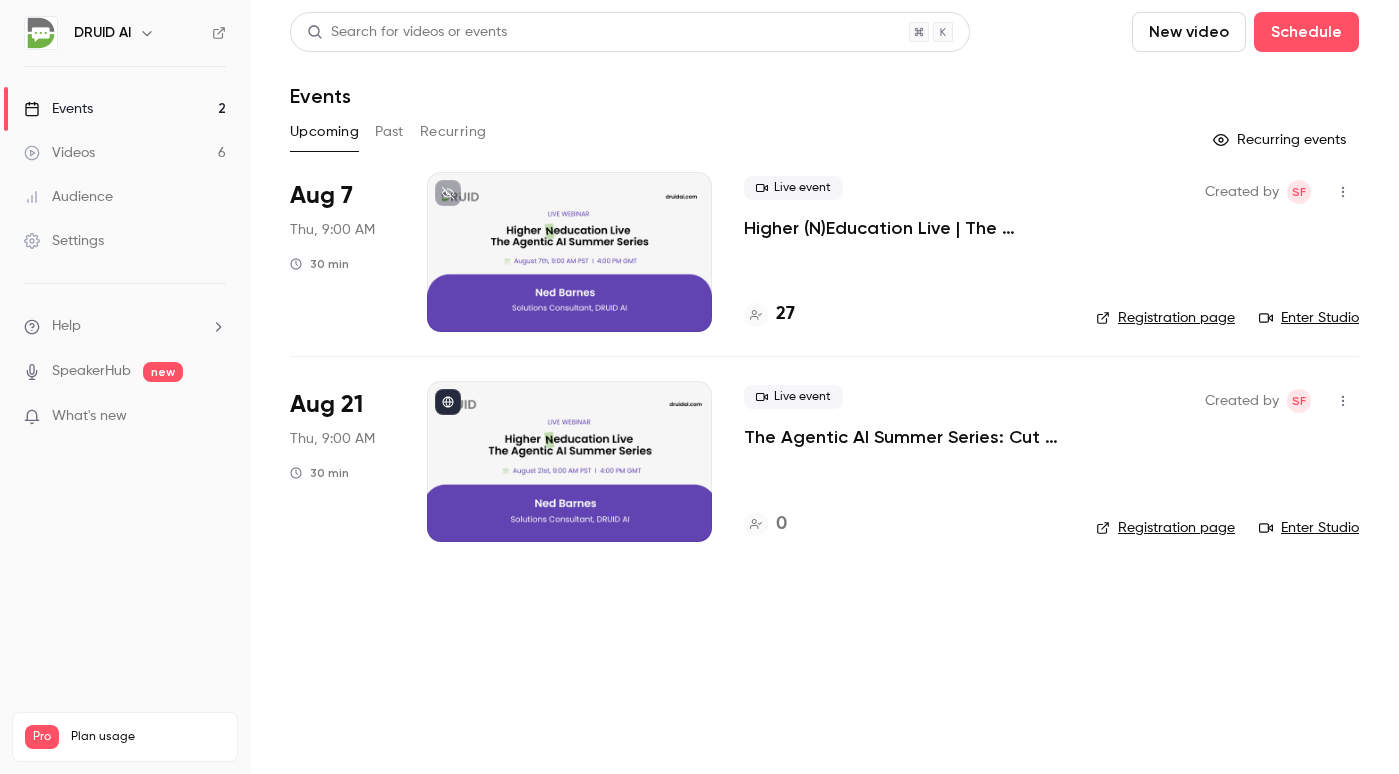 click 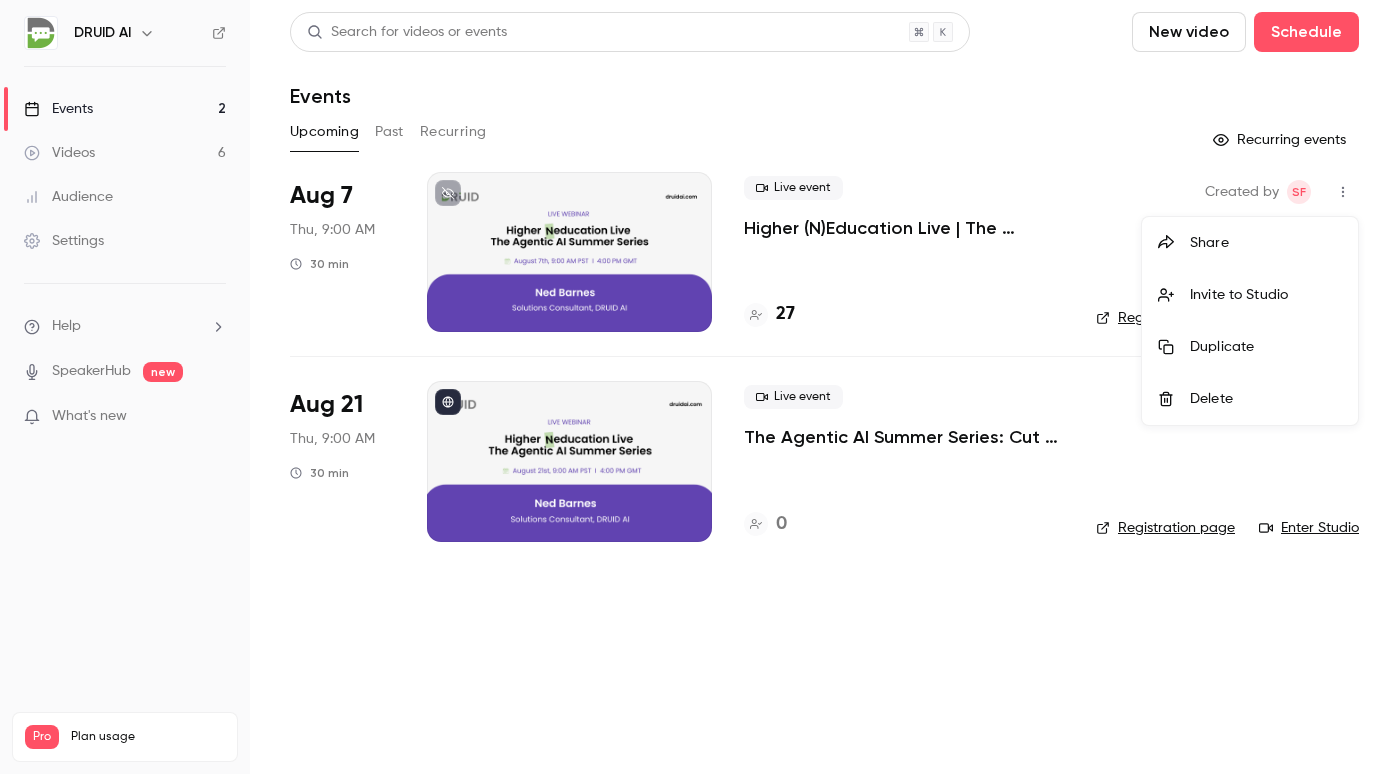 click on "Share" at bounding box center (1266, 243) 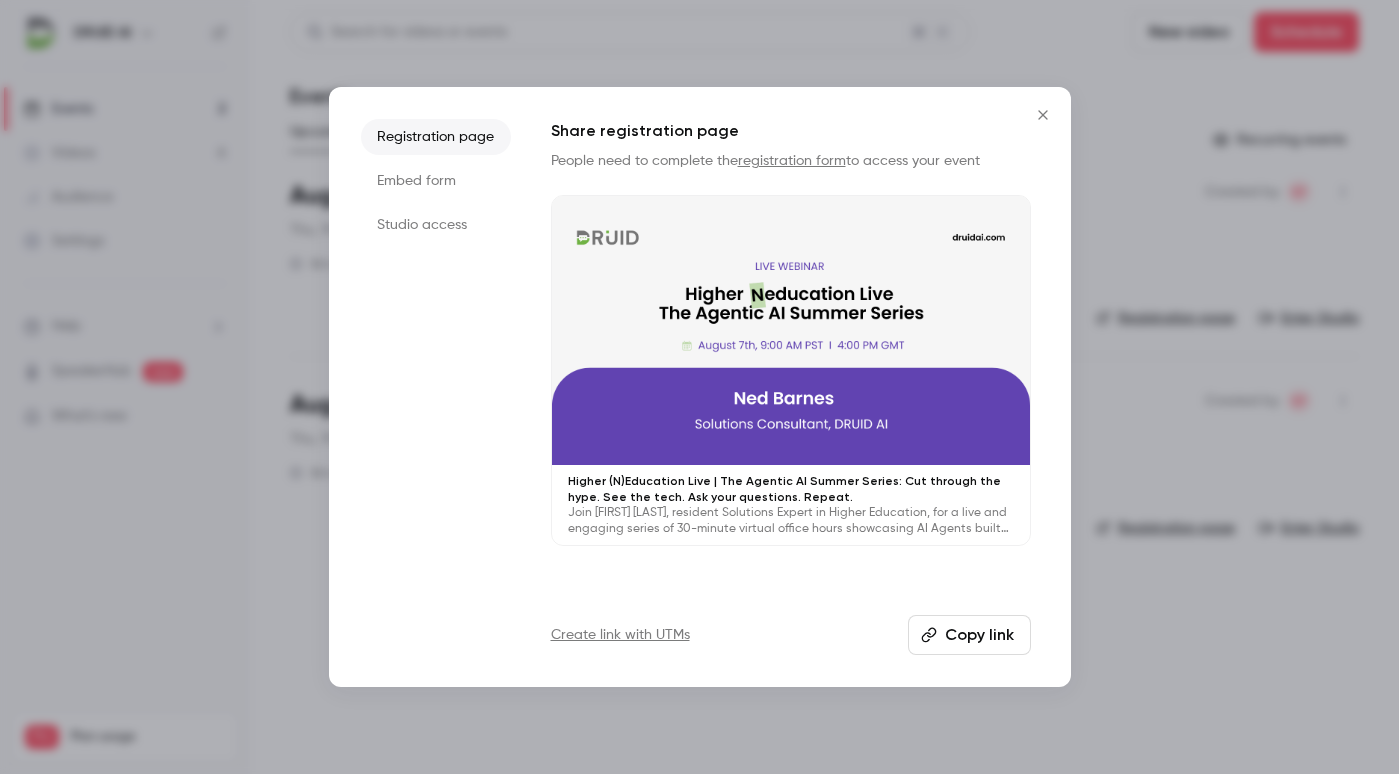 click on "Copy link" at bounding box center [969, 635] 